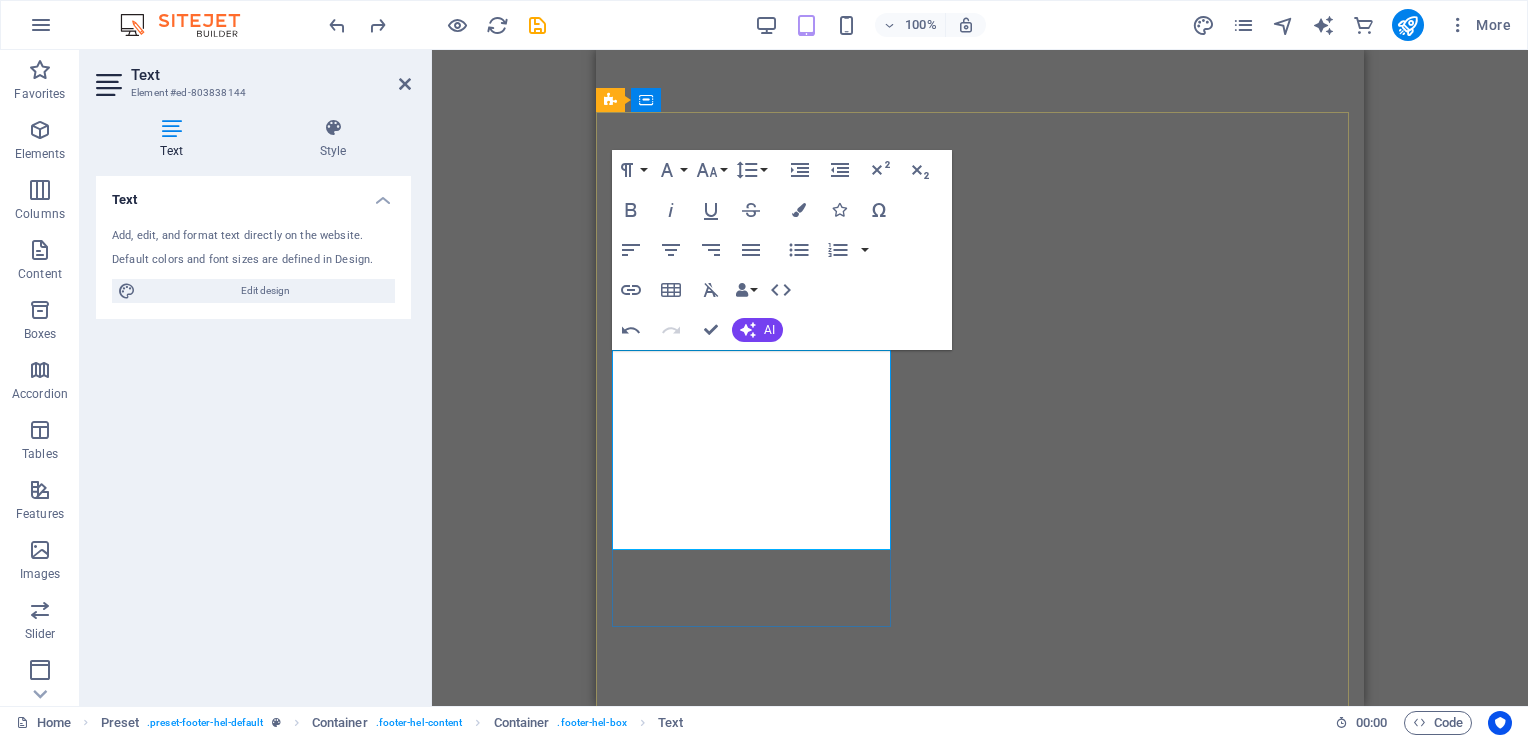 scroll, scrollTop: 0, scrollLeft: 0, axis: both 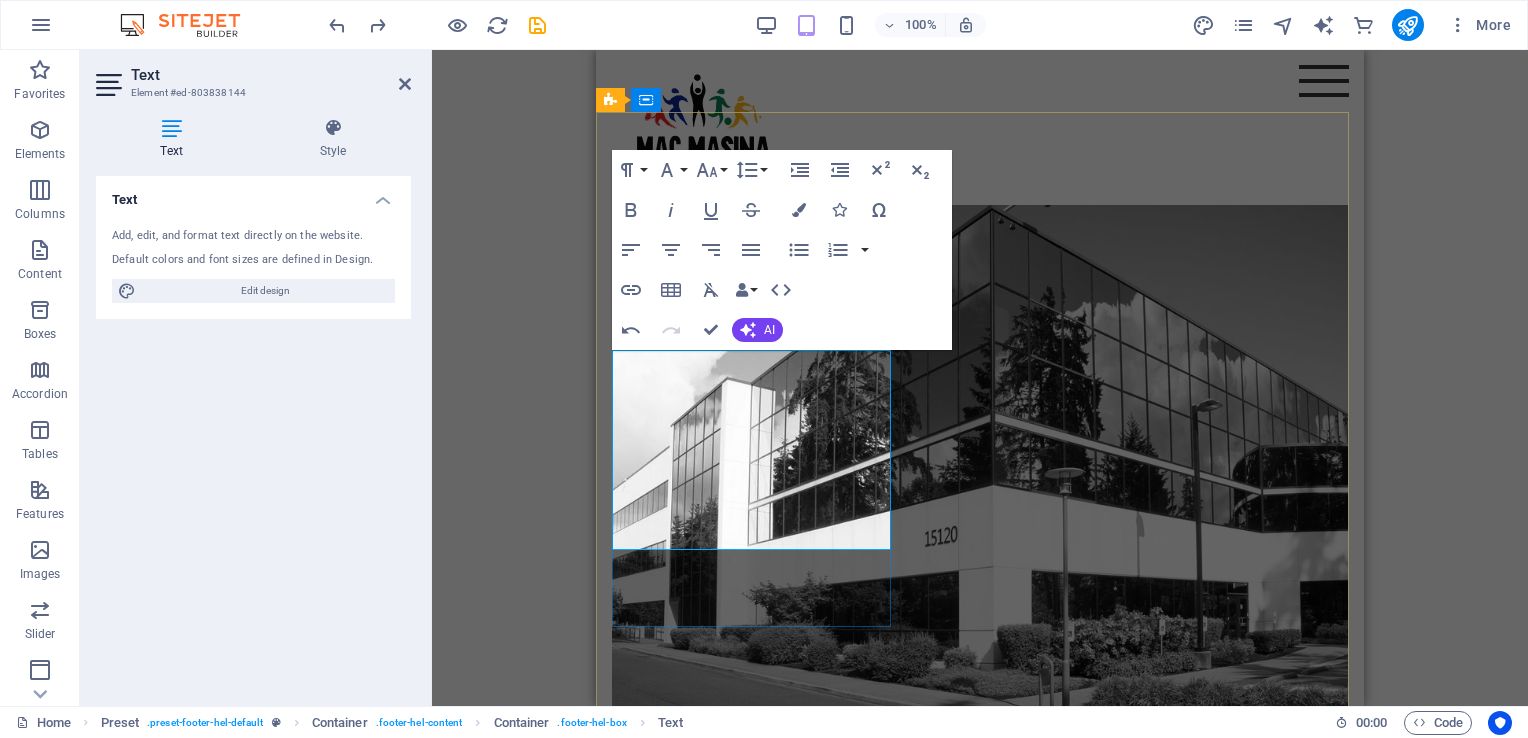 click on "​" at bounding box center [993, 3461] 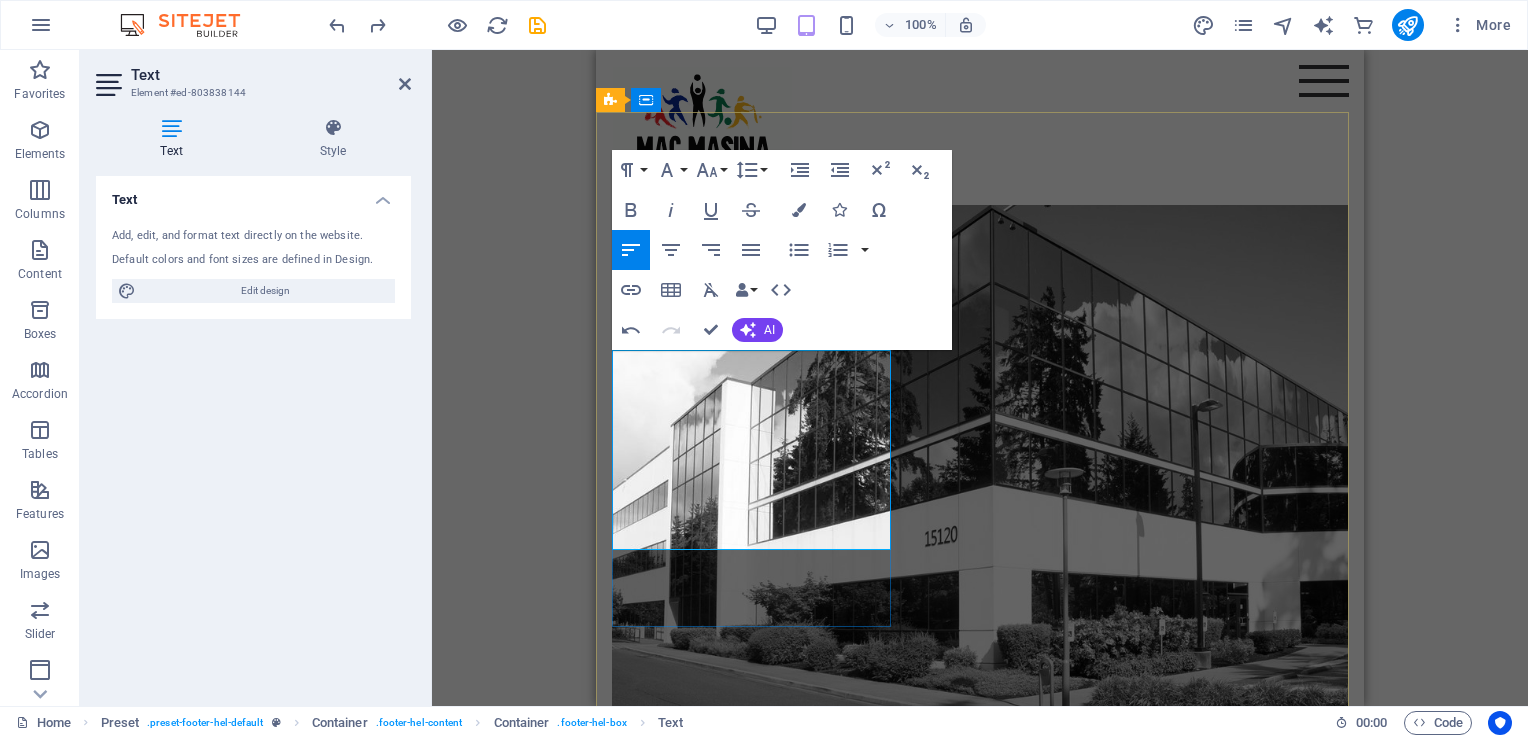 click on "​" at bounding box center [993, 3461] 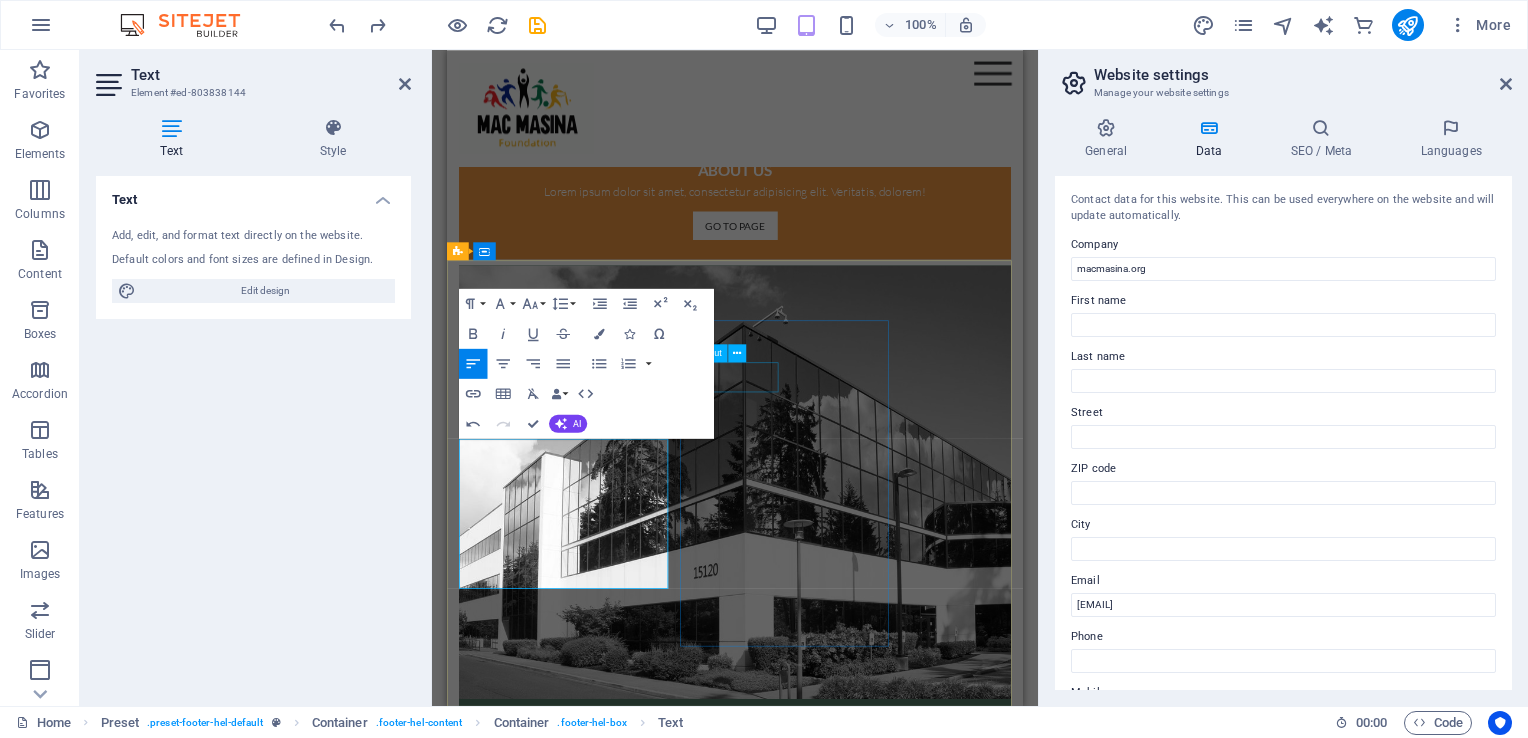 scroll, scrollTop: 1825, scrollLeft: 0, axis: vertical 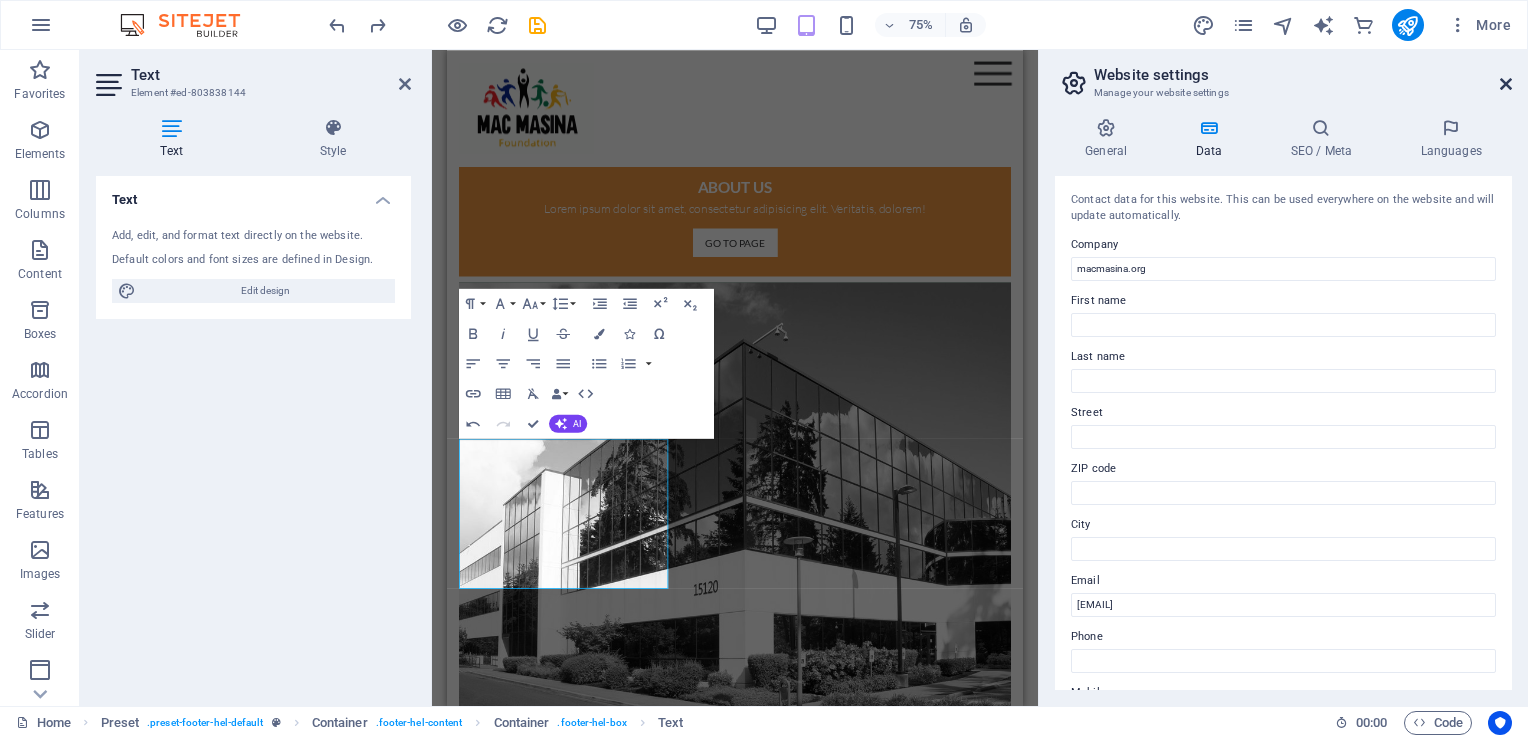 click at bounding box center [1506, 84] 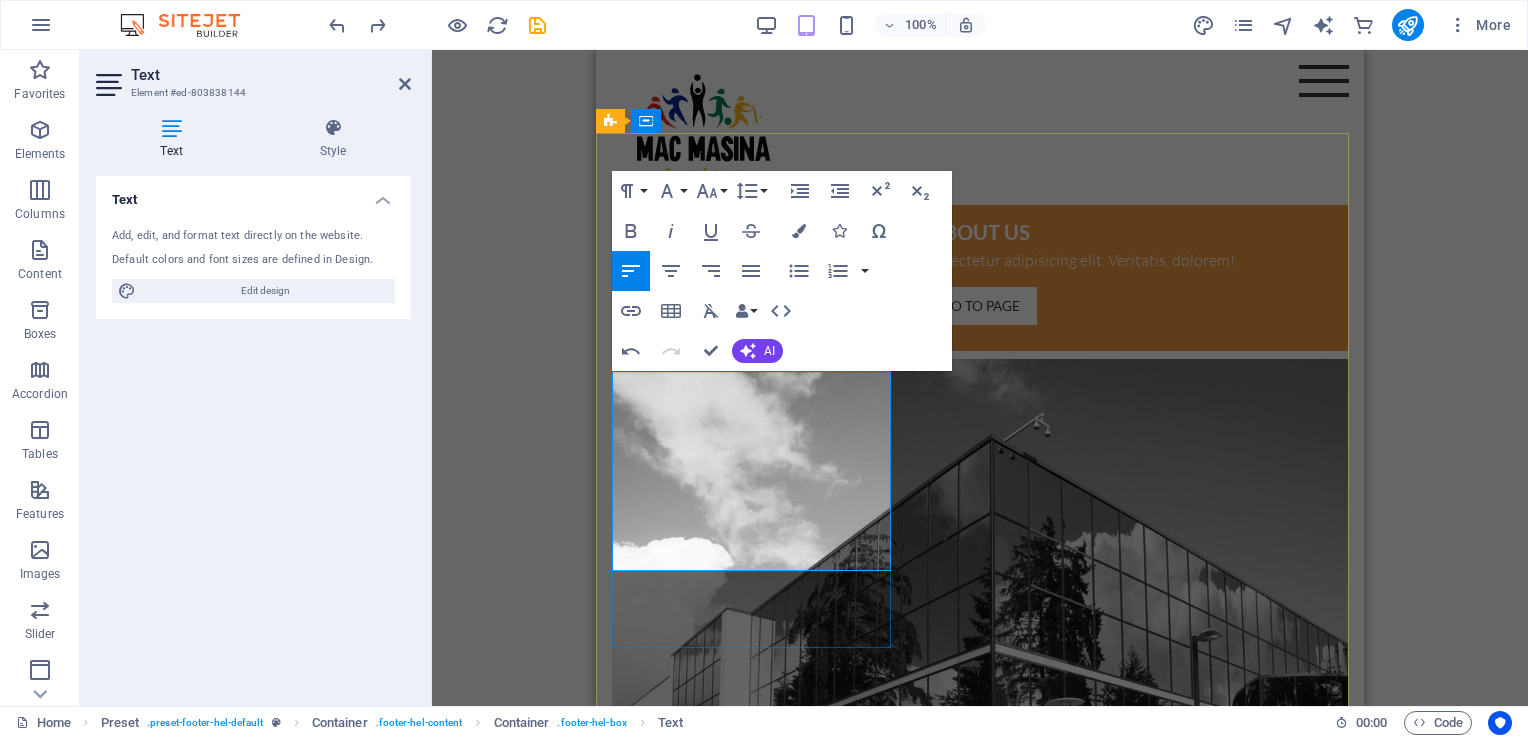 click on "[DOMAIN] [NAME], [CITY]   [EMAIL] Legal Notice  |  Privacy" at bounding box center [980, 3756] 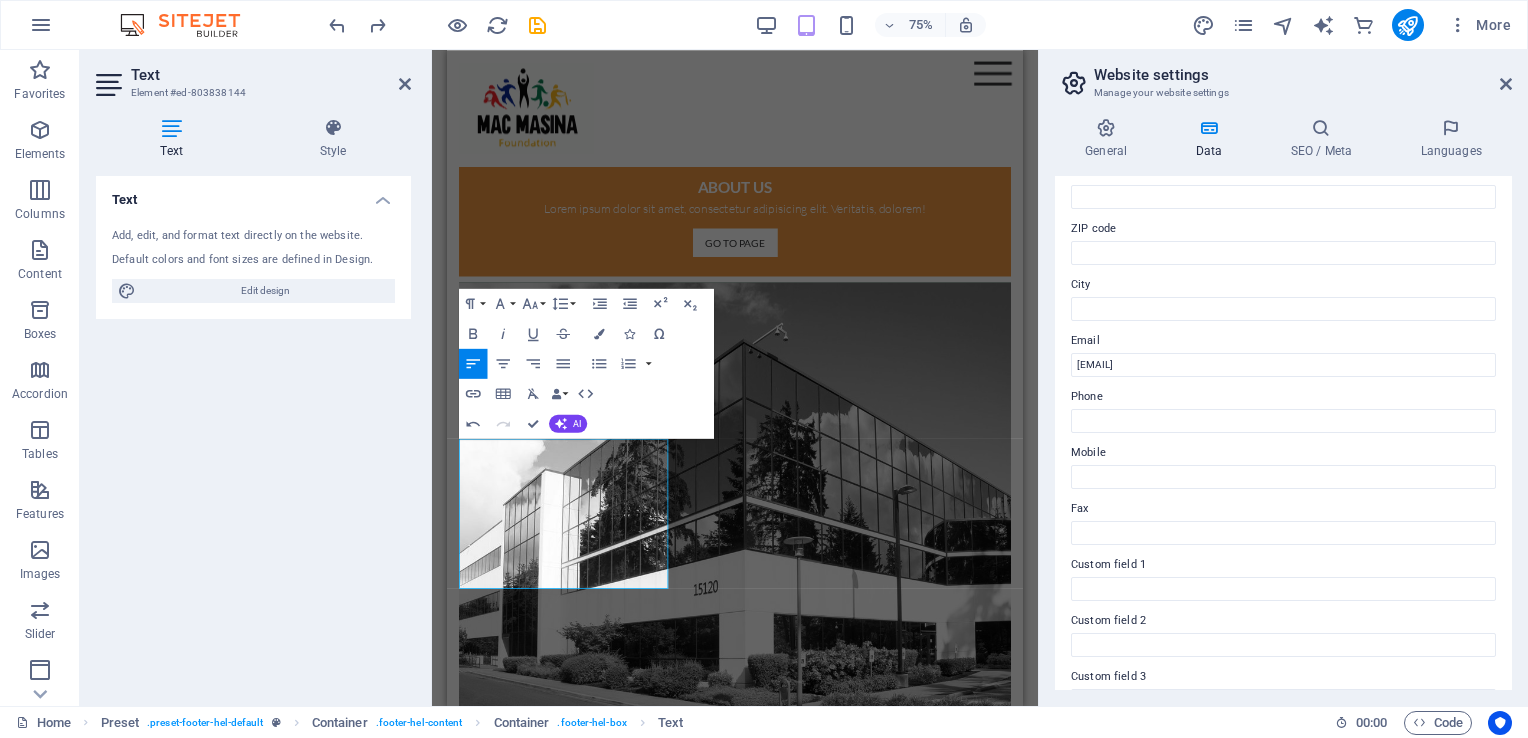 scroll, scrollTop: 289, scrollLeft: 0, axis: vertical 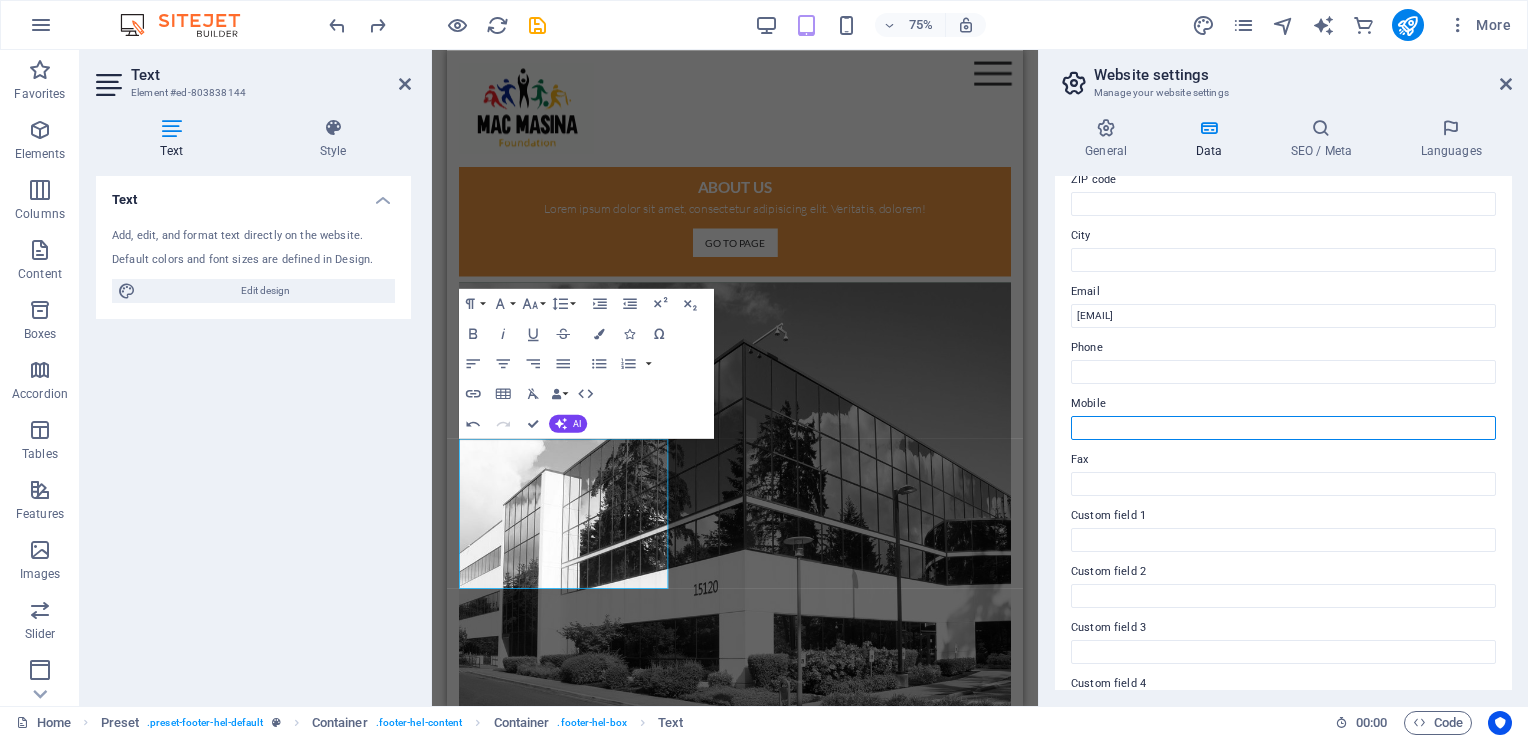 click on "Mobile" at bounding box center [1283, 428] 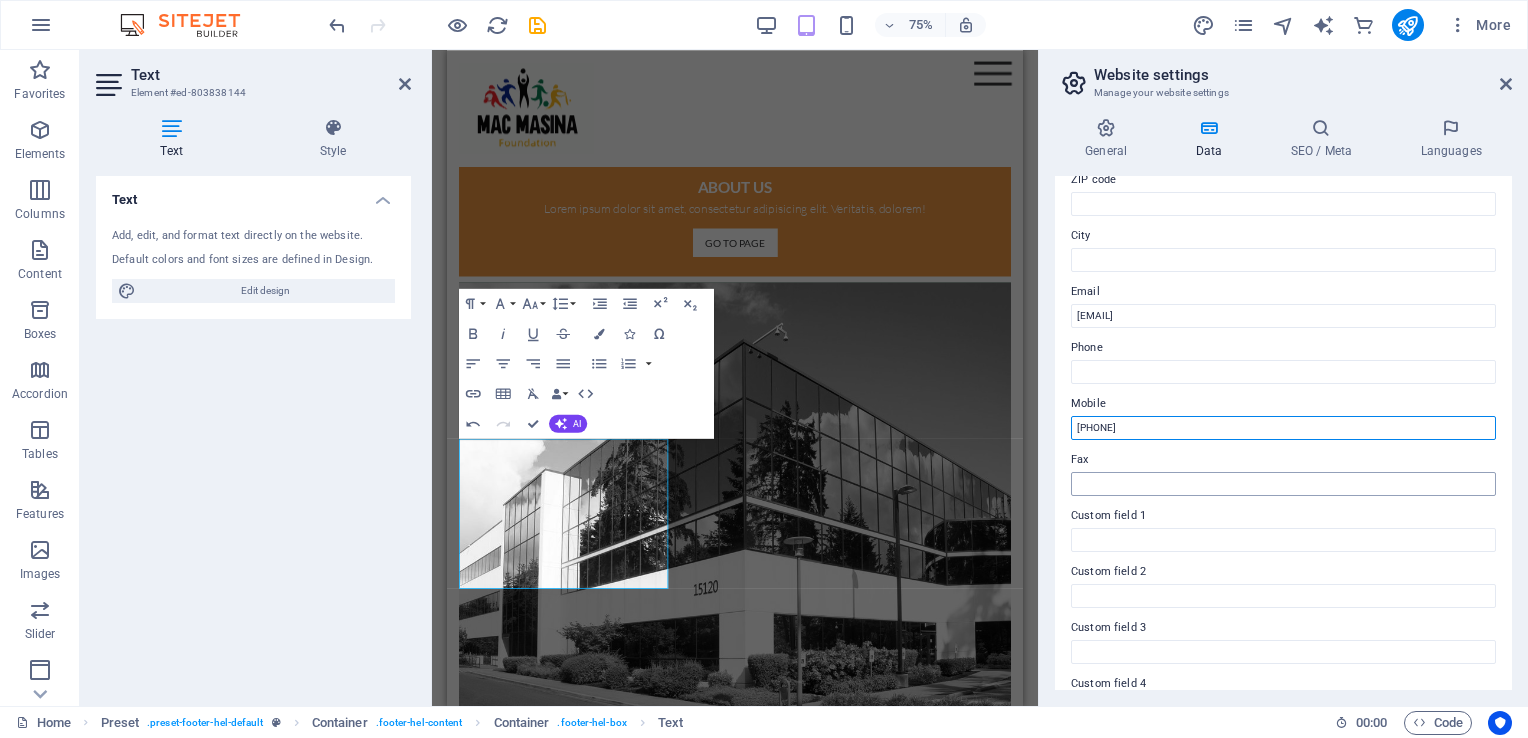 type on "[PHONE]" 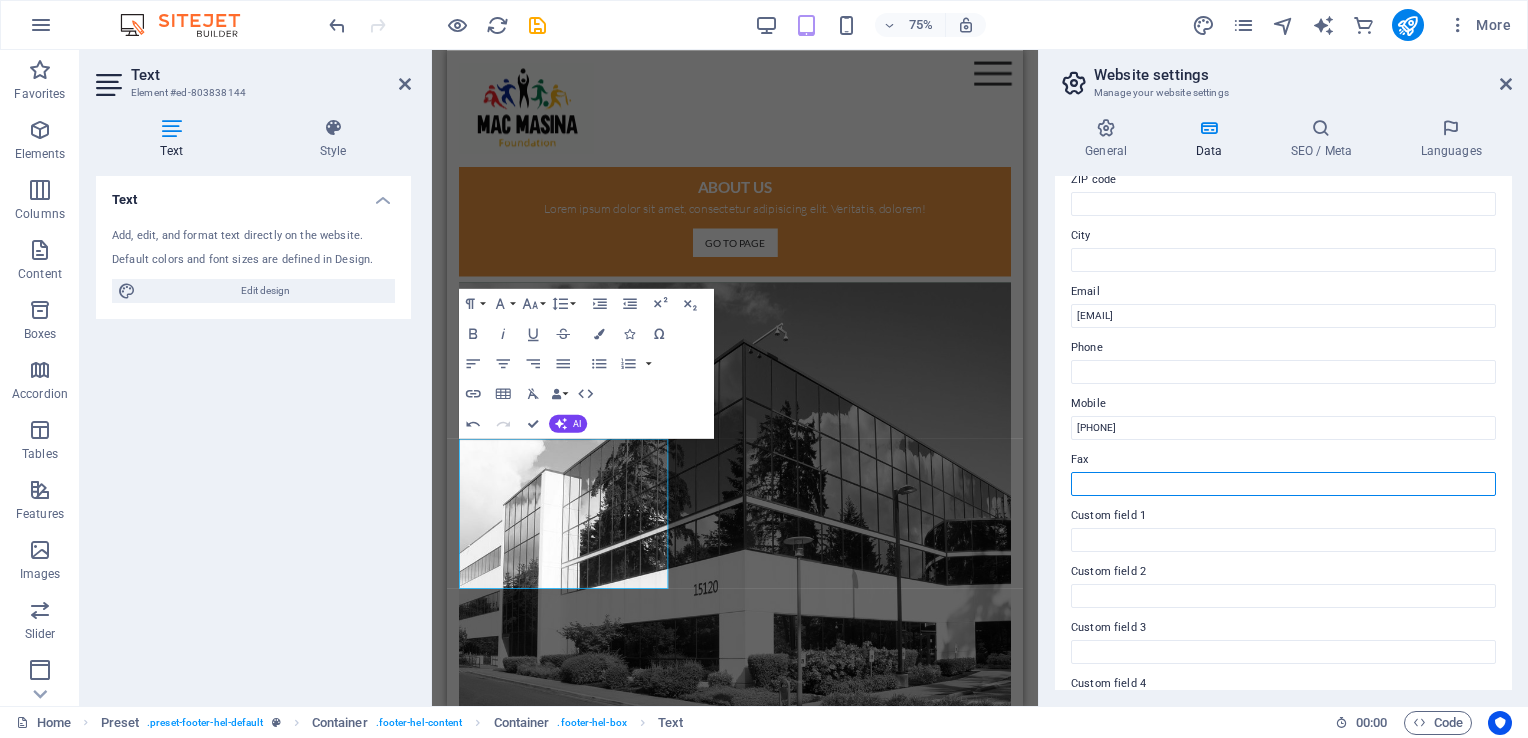 click on "Fax" at bounding box center [1283, 484] 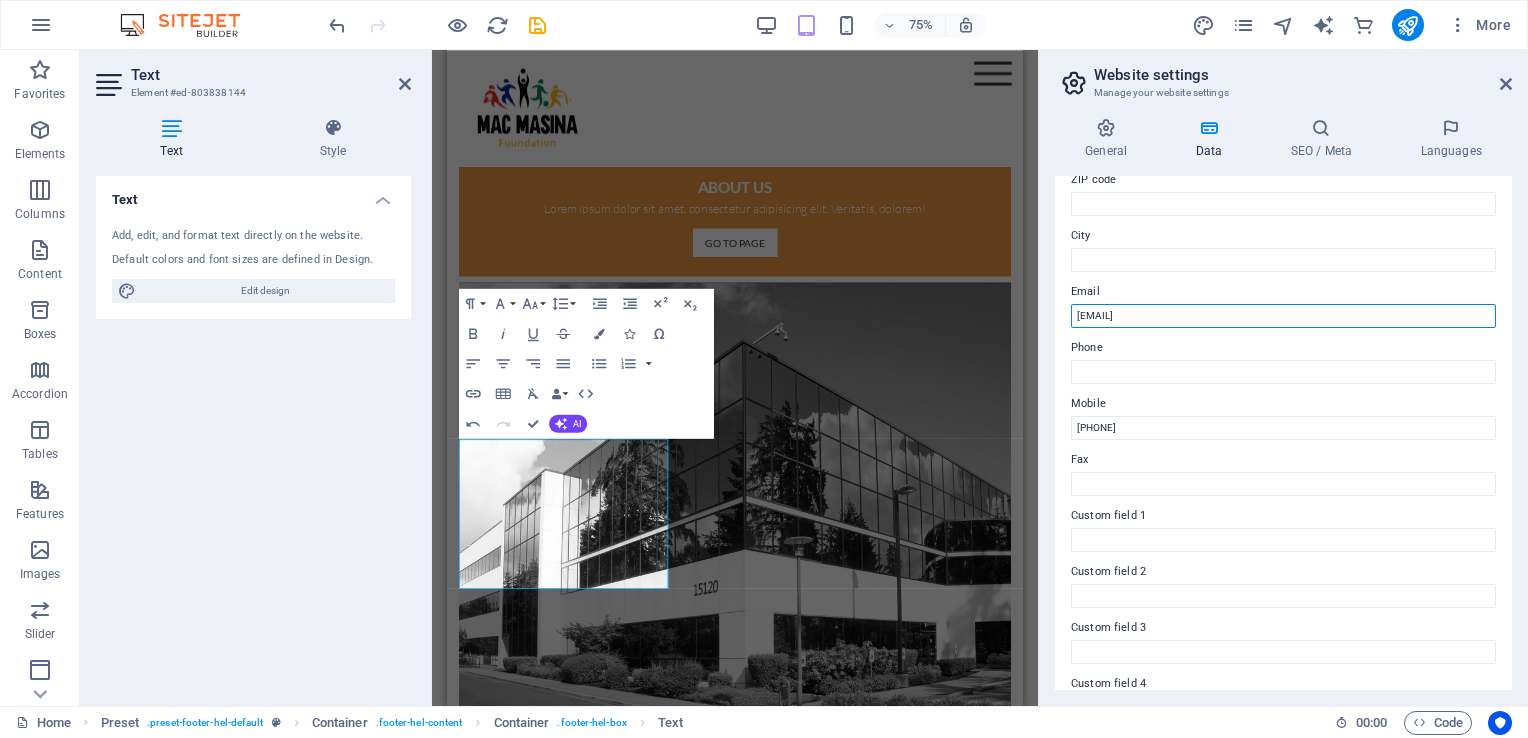 click on "[EMAIL]" at bounding box center (1283, 316) 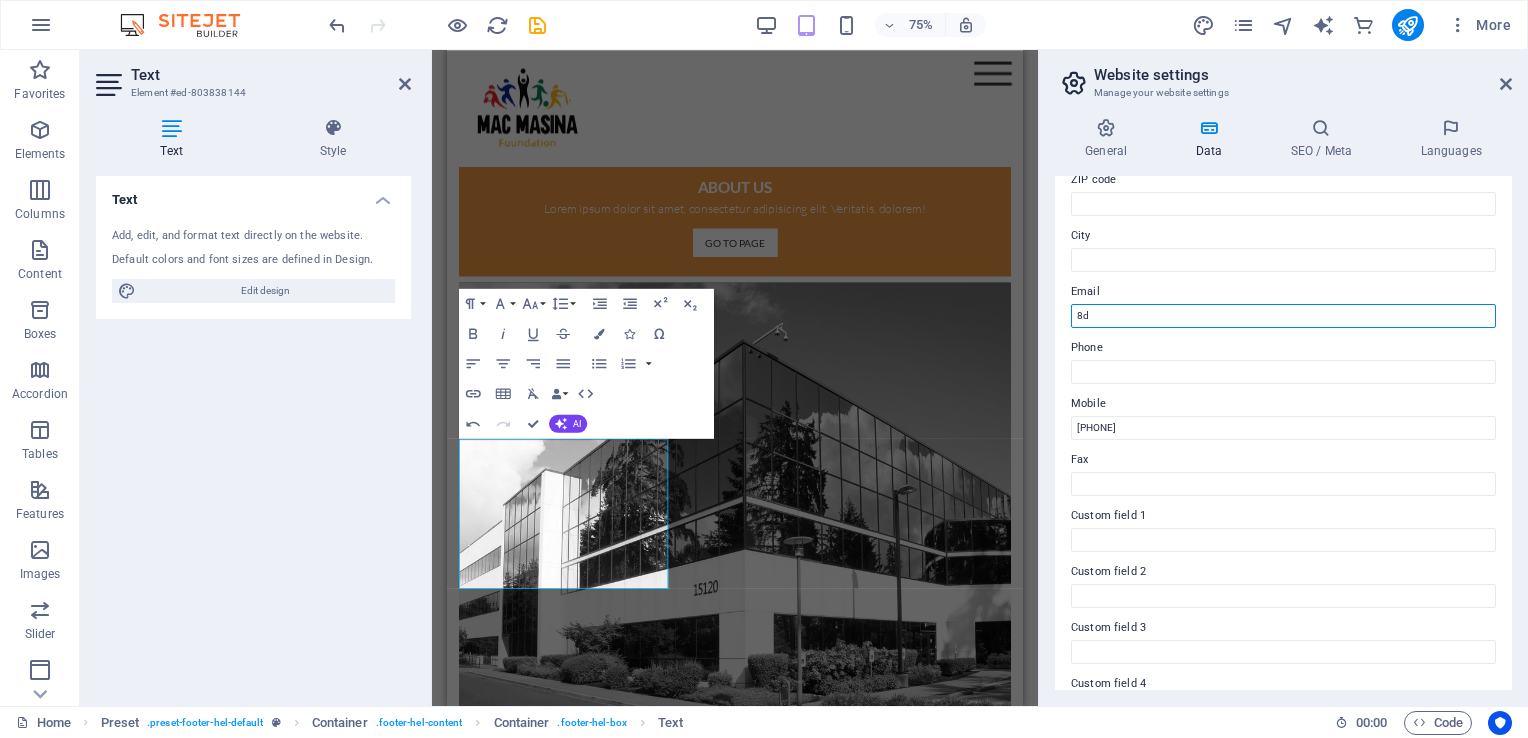 type on "8" 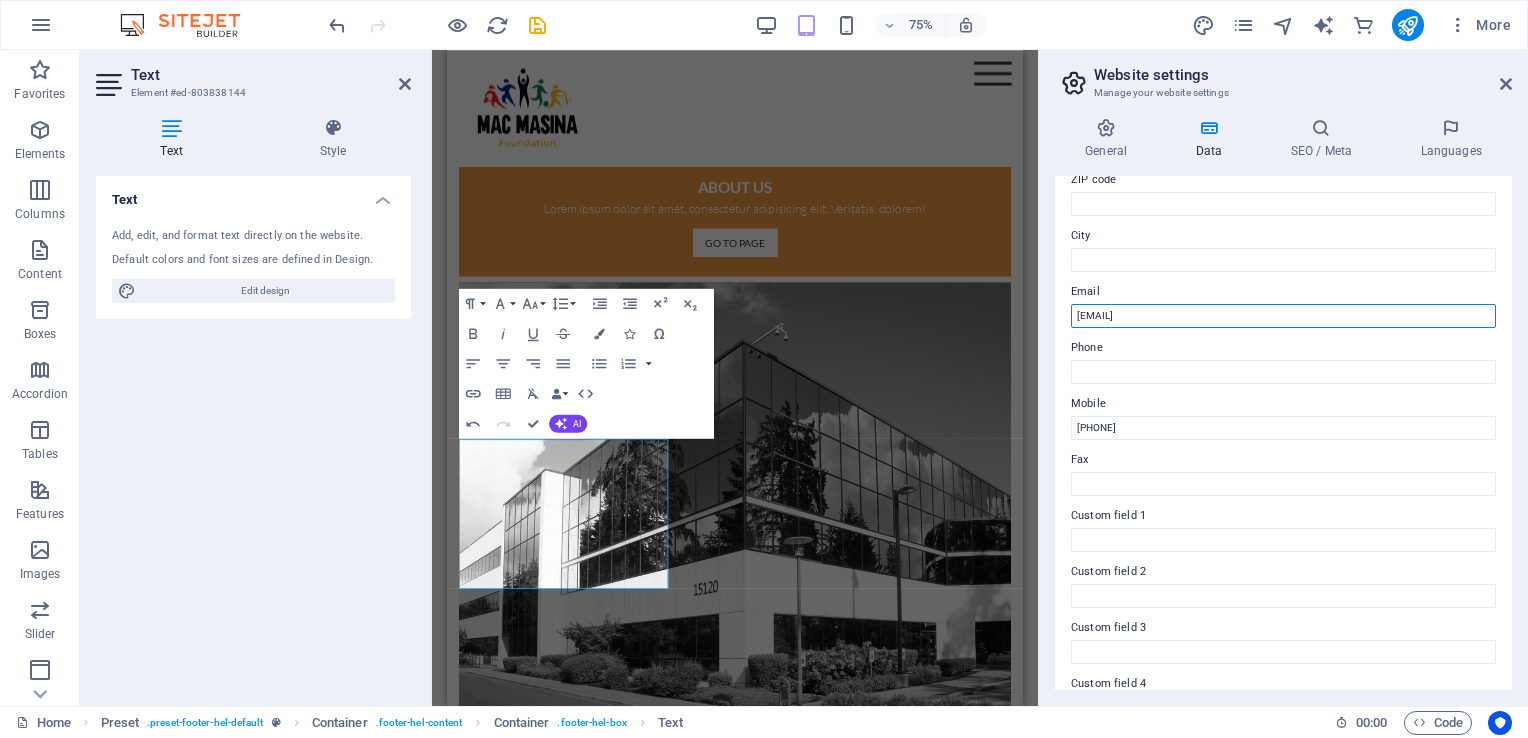 type on "[EMAIL]" 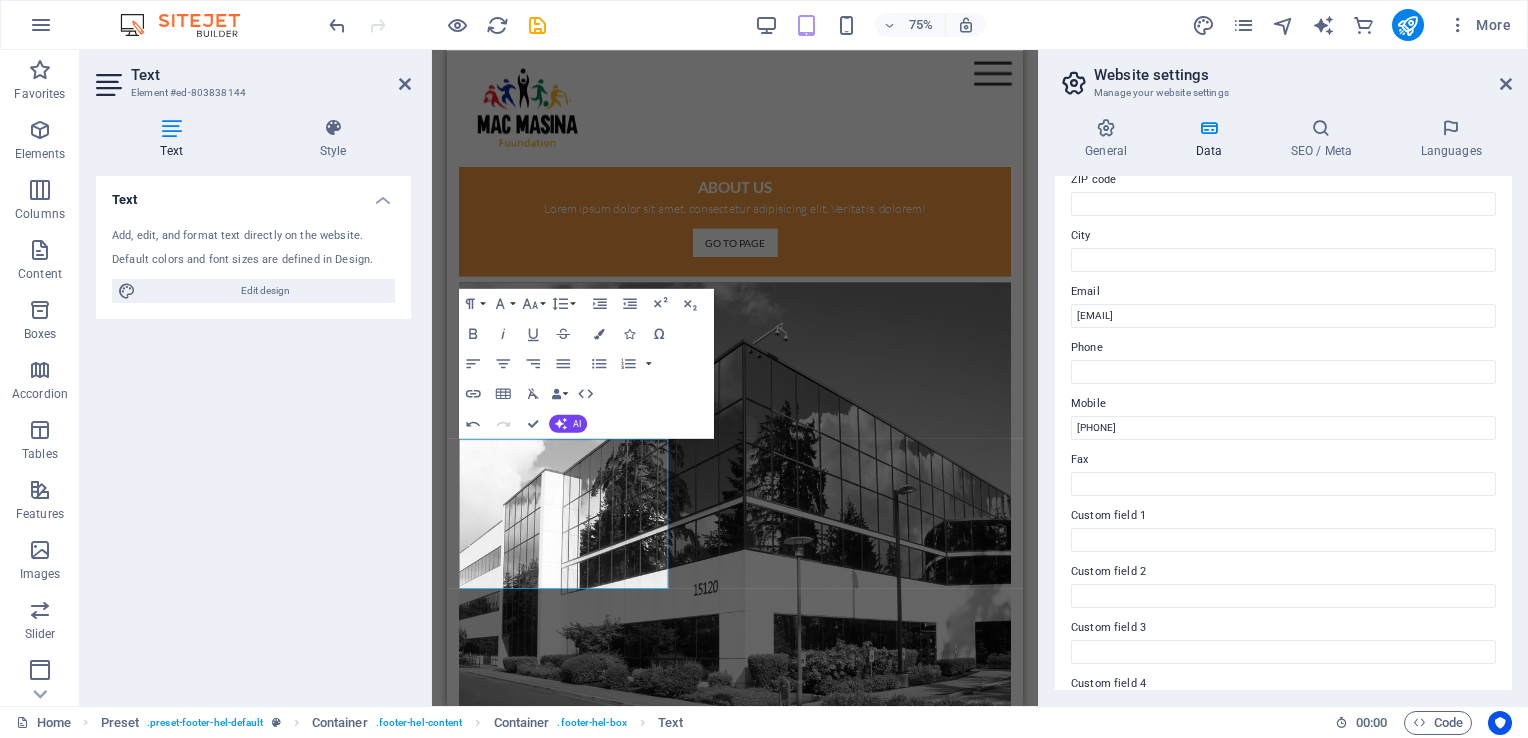 click on "Contact data for this website. This can be used everywhere on the website and will update automatically. Company [DOMAIN] First name Last name Street ZIP code City Email [EMAIL] Phone Mobile [PHONE] Fax Custom field 1 Custom field 2 Custom field 3 Custom field 4 Custom field 5 Custom field 6" at bounding box center [1283, 433] 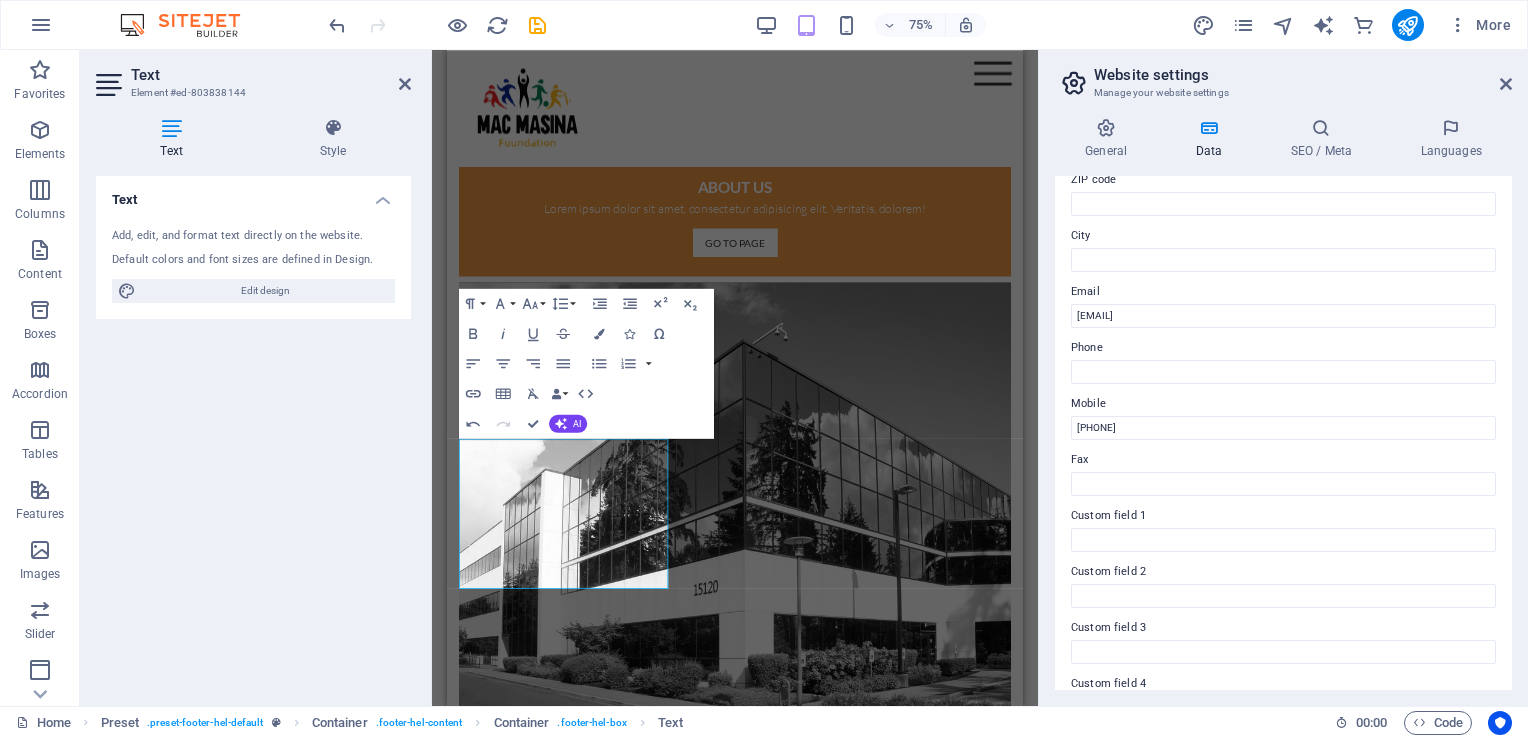 drag, startPoint x: 1511, startPoint y: 467, endPoint x: 1505, endPoint y: 503, distance: 36.496574 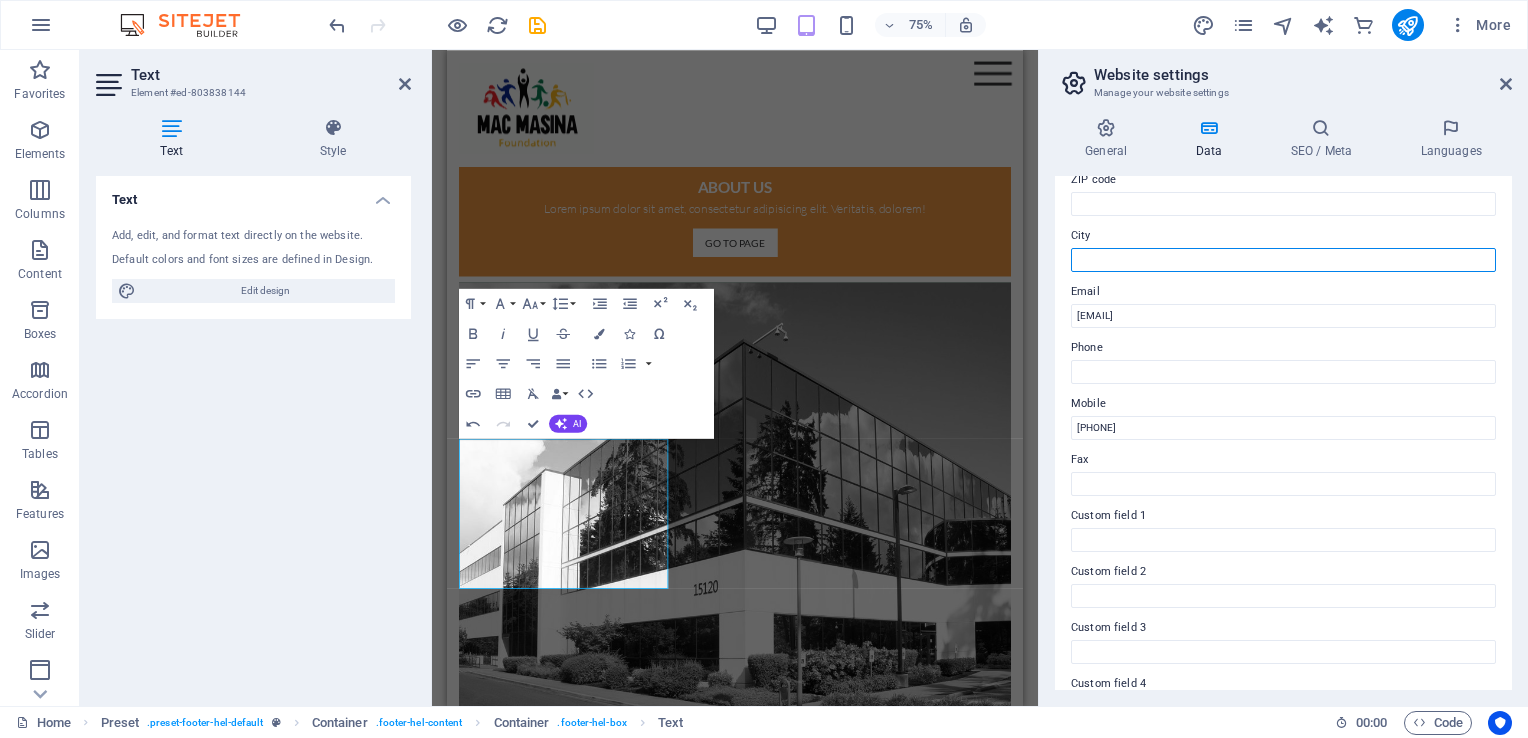 click on "City" at bounding box center [1283, 260] 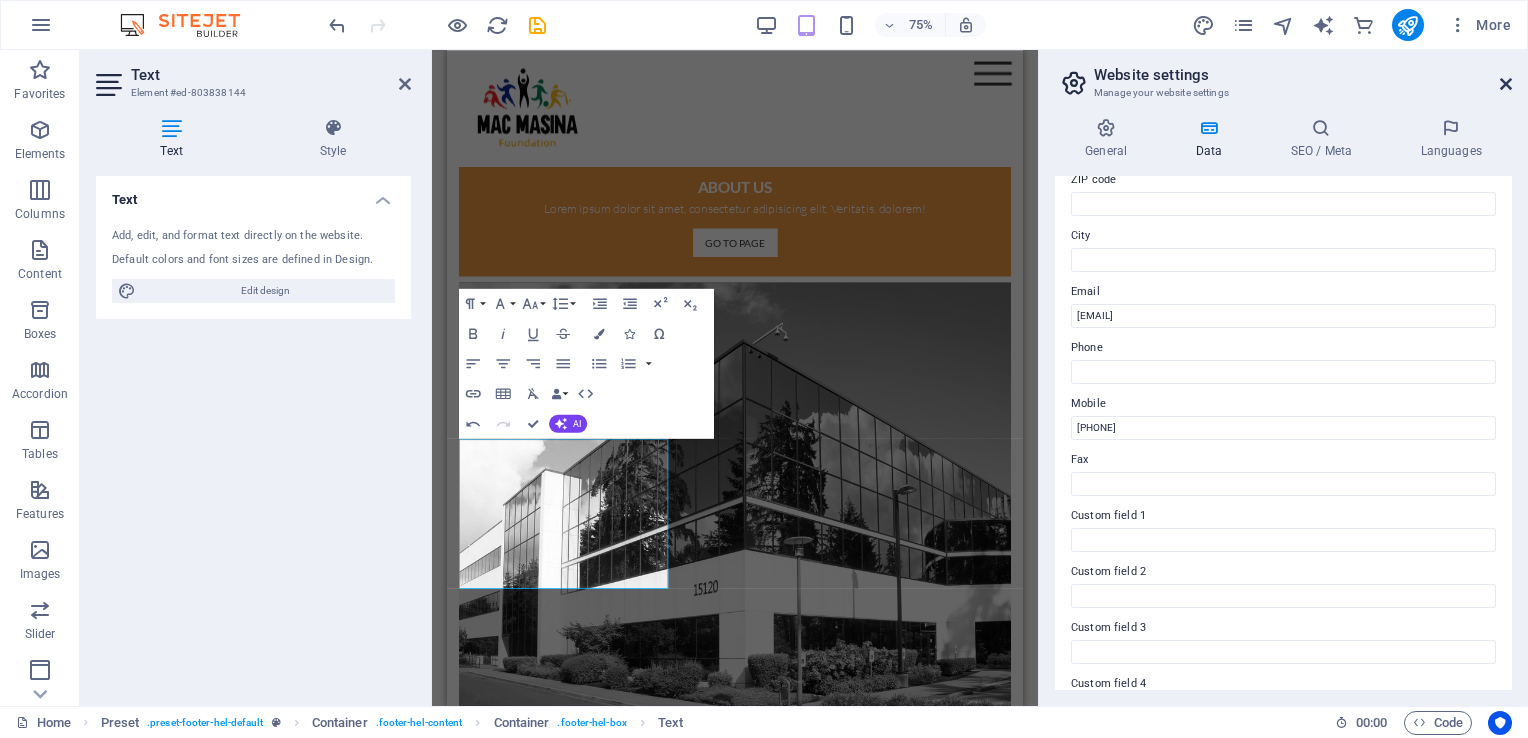 click at bounding box center (1506, 84) 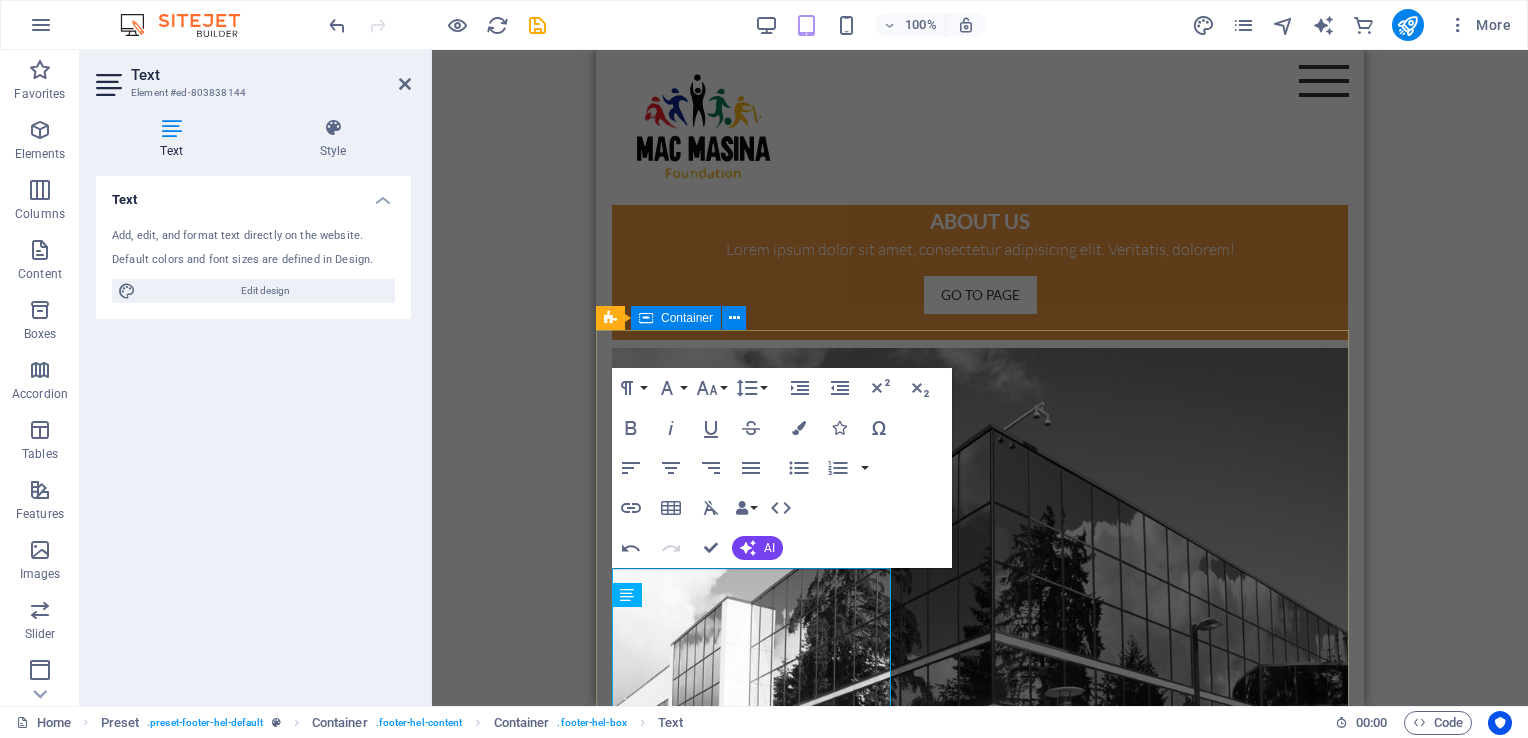 click on "Contact Feel free to contact us if you have any questions regarding our projects [DOMAIN]   [EMAIL] Legal Notice  |  Privacy   I have read and understand the privacy policy. Unreadable? Load new Send" at bounding box center (980, 3804) 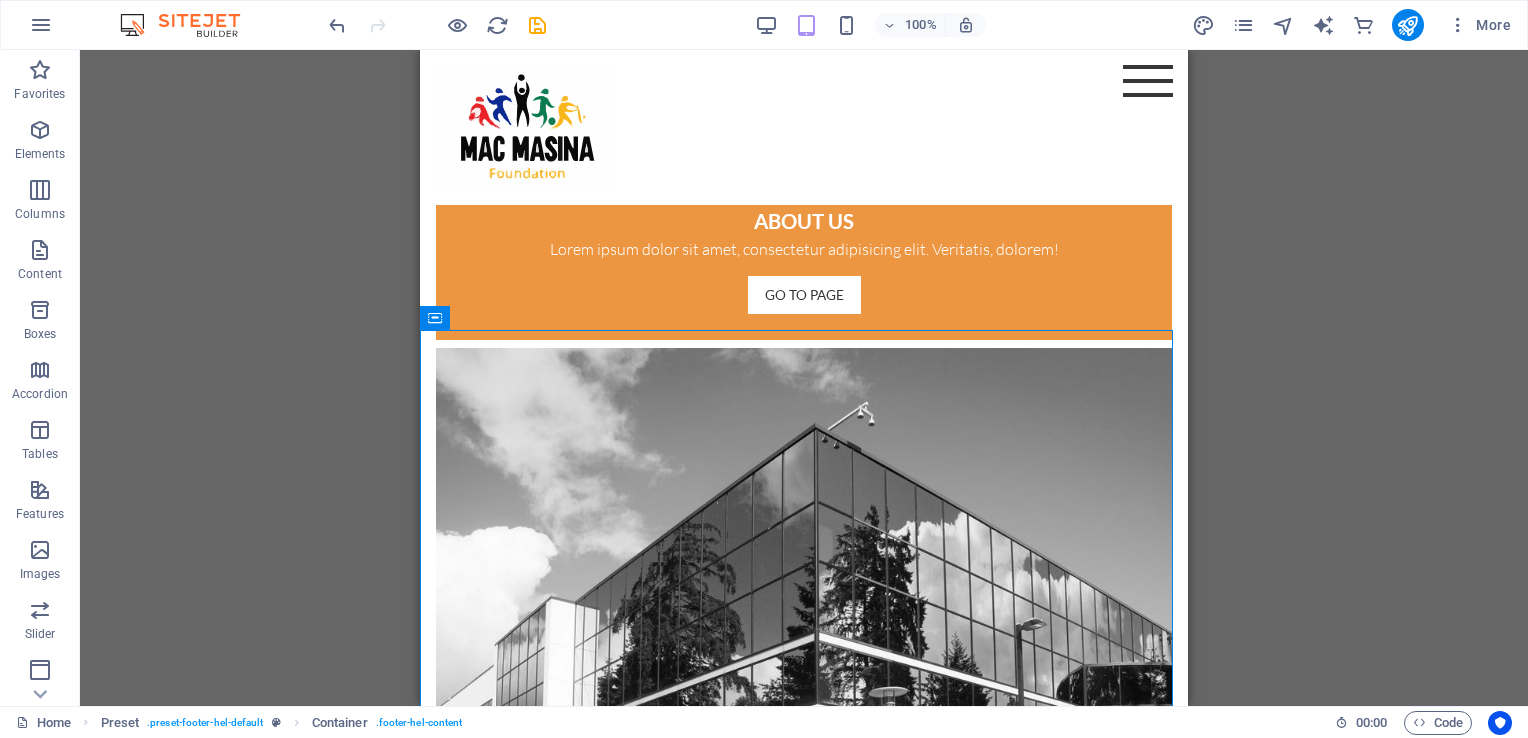 click on "H1   Banner   Banner   Container   Container   Menu Bar   HTML   Container   Preset   Container   Banner   Menu   Image   Text   Spacer   Container   Banner   Image   Icon   Button   Icon   Container   Text   Container   Preset   Container   Container   Preset   Container   Text   Button   HTML   Preset   Container   Preset   Form   Captcha   Checkbox   Form button   Container   Text   Container   Input   Input   Textarea   Input   Email   H3   H2   Container   Preset   Container   Container   H3   Callout   Container   H4   HTML   Spacer   Spacer   Preset   H3   Text   Placeholder   Spacer   Placeholder   Preset   Container   HTML   Container   Spacer   HTML   Spacer   Text   H2   Text   Spacer   Text   Container   Icon   Container   Image   Container   Container   Image   Container   H3   Text   Container   Image   Container   Text   Text   Spacer   Button   H3   H3   Image" at bounding box center (804, 378) 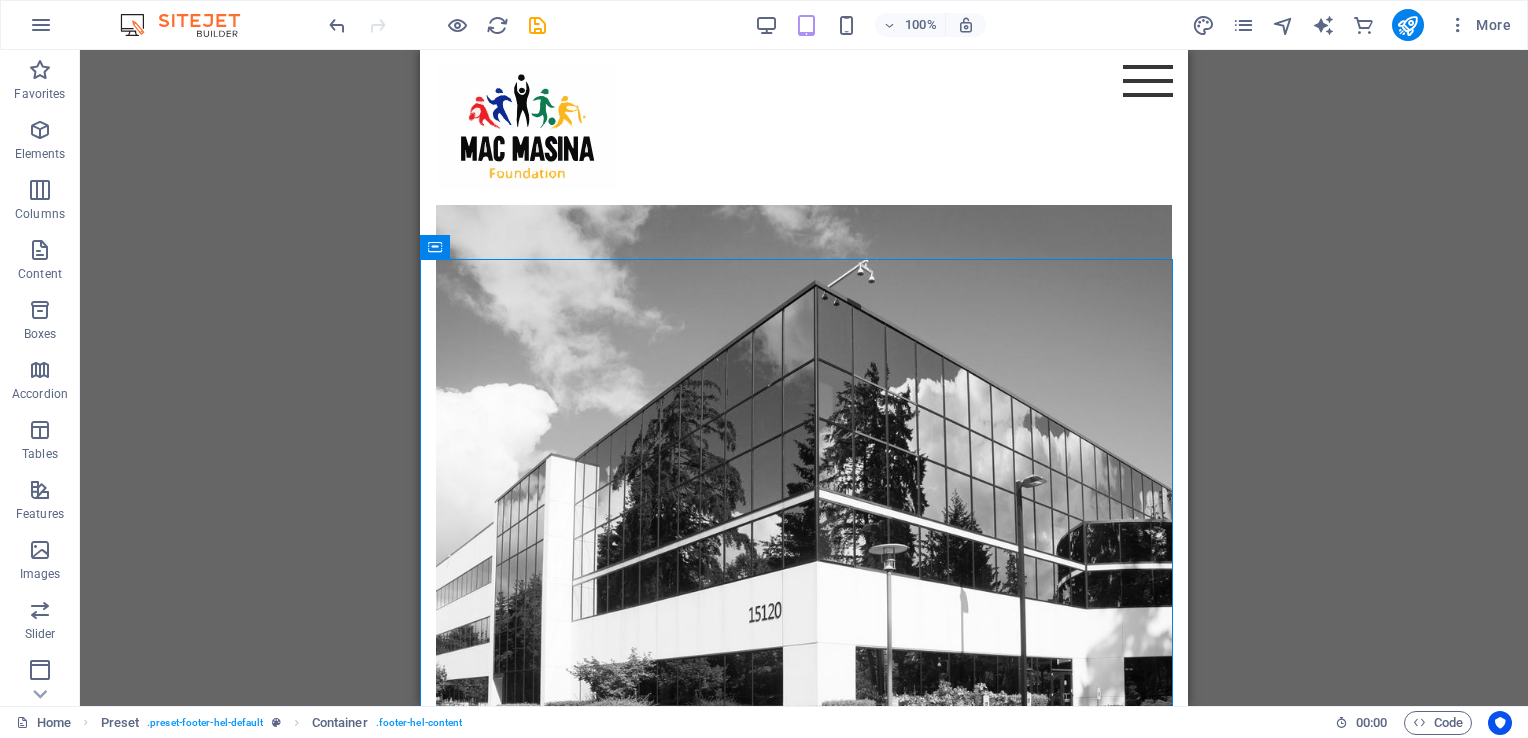 scroll, scrollTop: 1840, scrollLeft: 0, axis: vertical 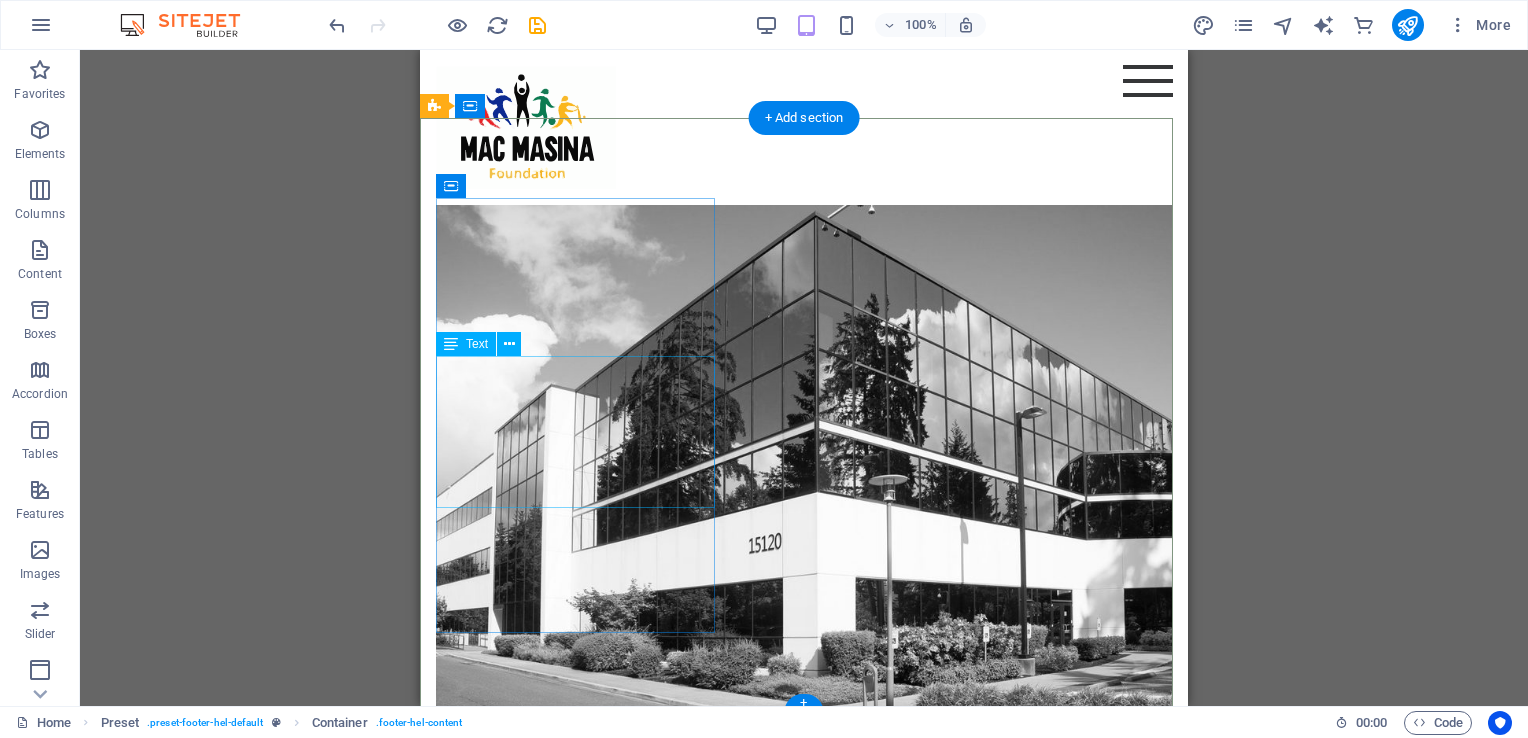 click on "[DOMAIN]   [EMAIL] Legal Notice  |  Privacy" at bounding box center [804, 3468] 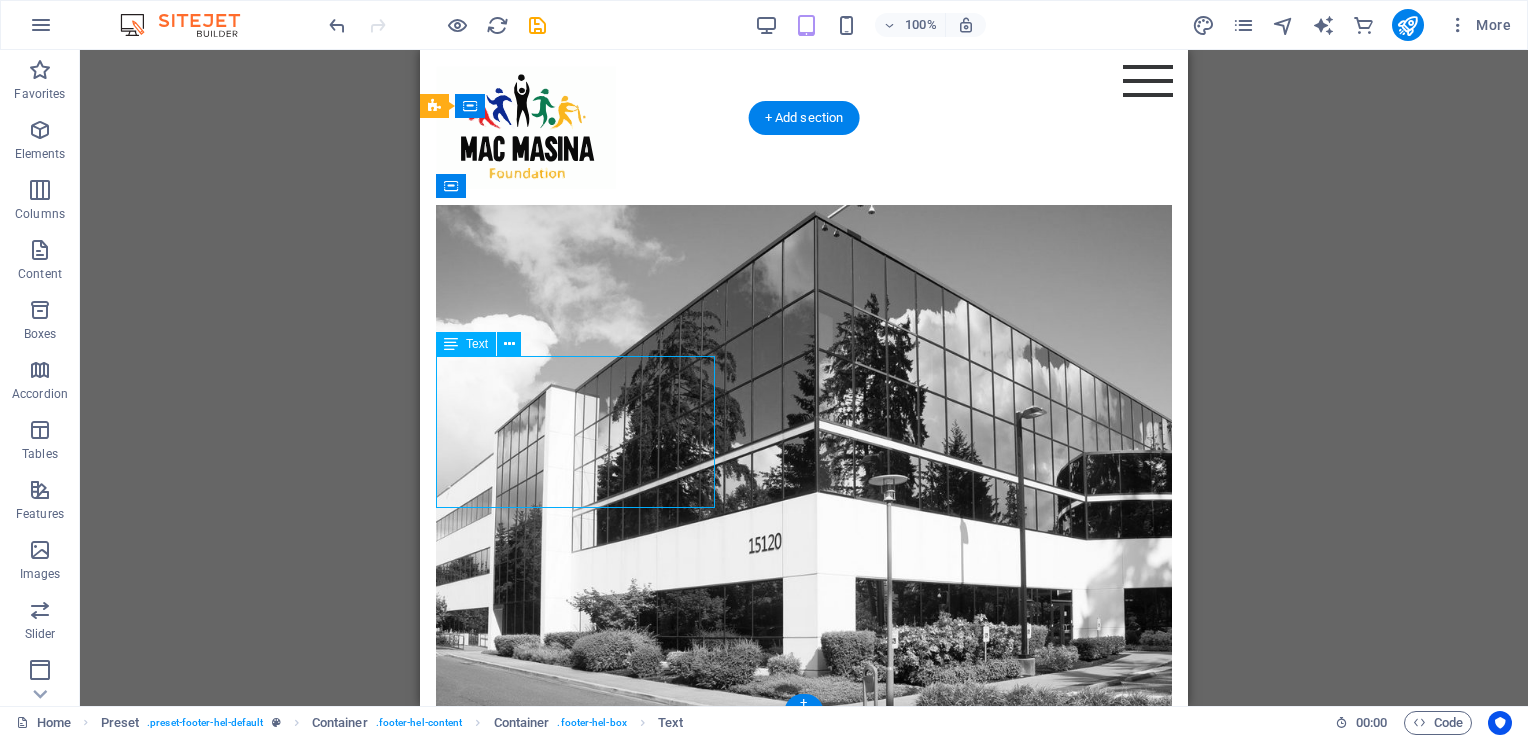 click on "[DOMAIN]   [EMAIL] Legal Notice  |  Privacy" at bounding box center [804, 3468] 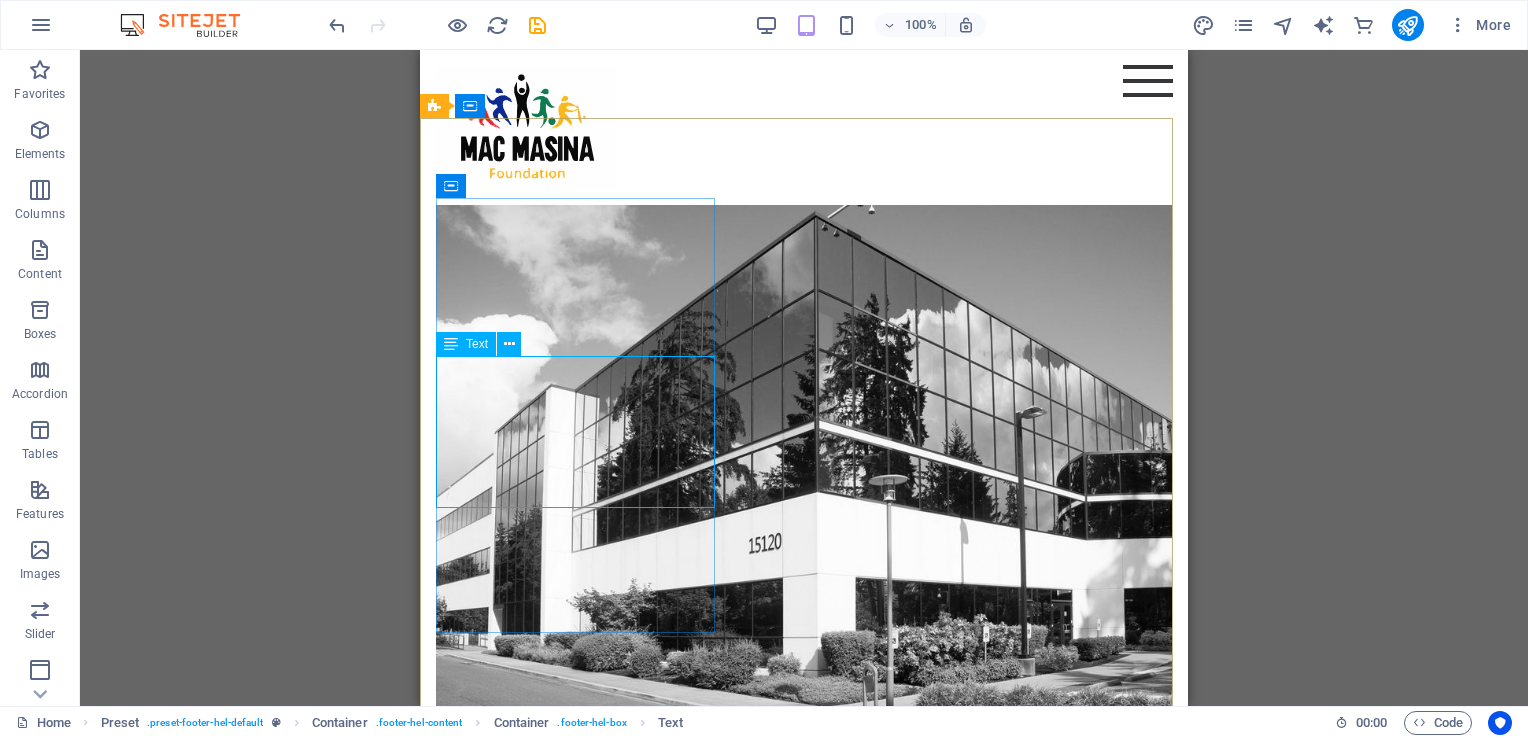 click on "Text" at bounding box center [477, 344] 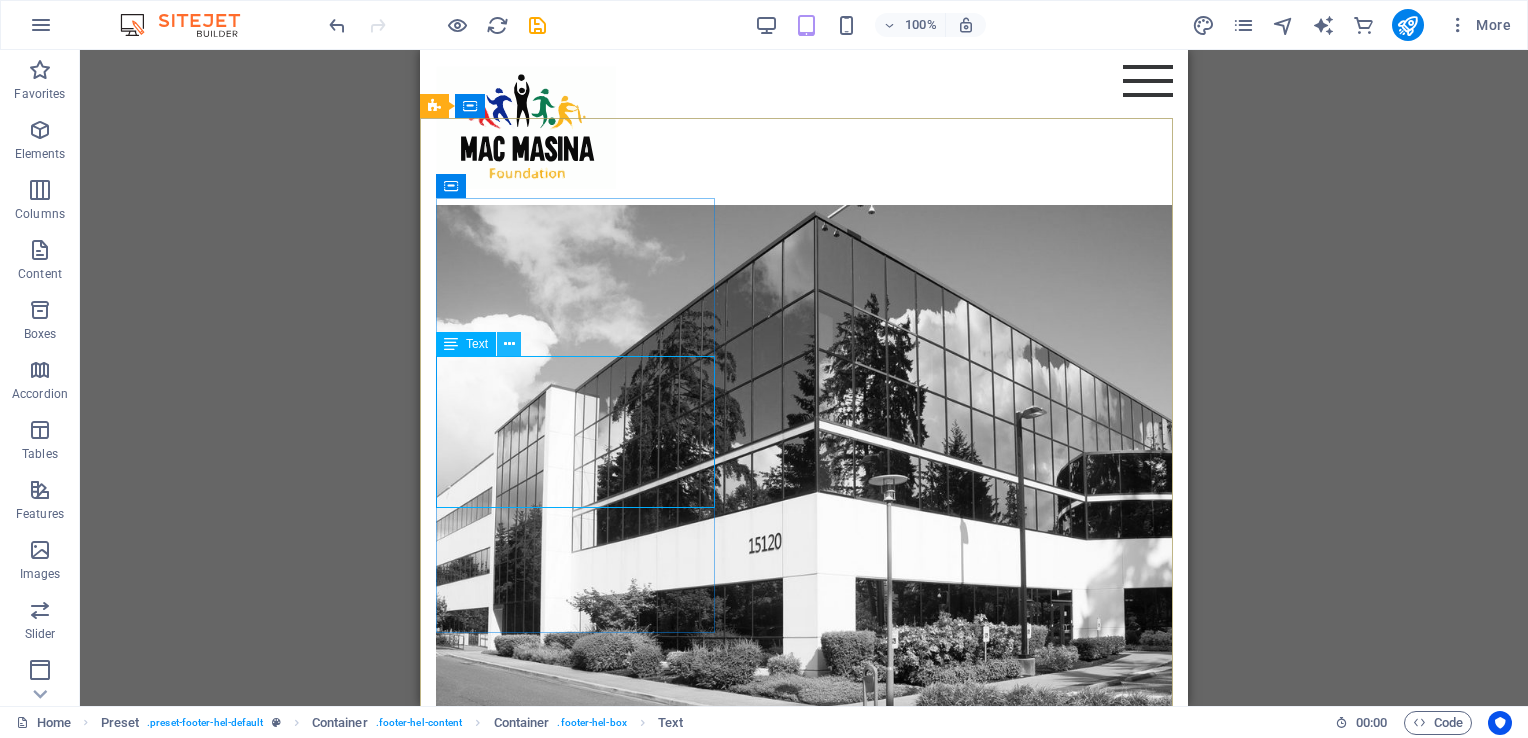 click at bounding box center (509, 344) 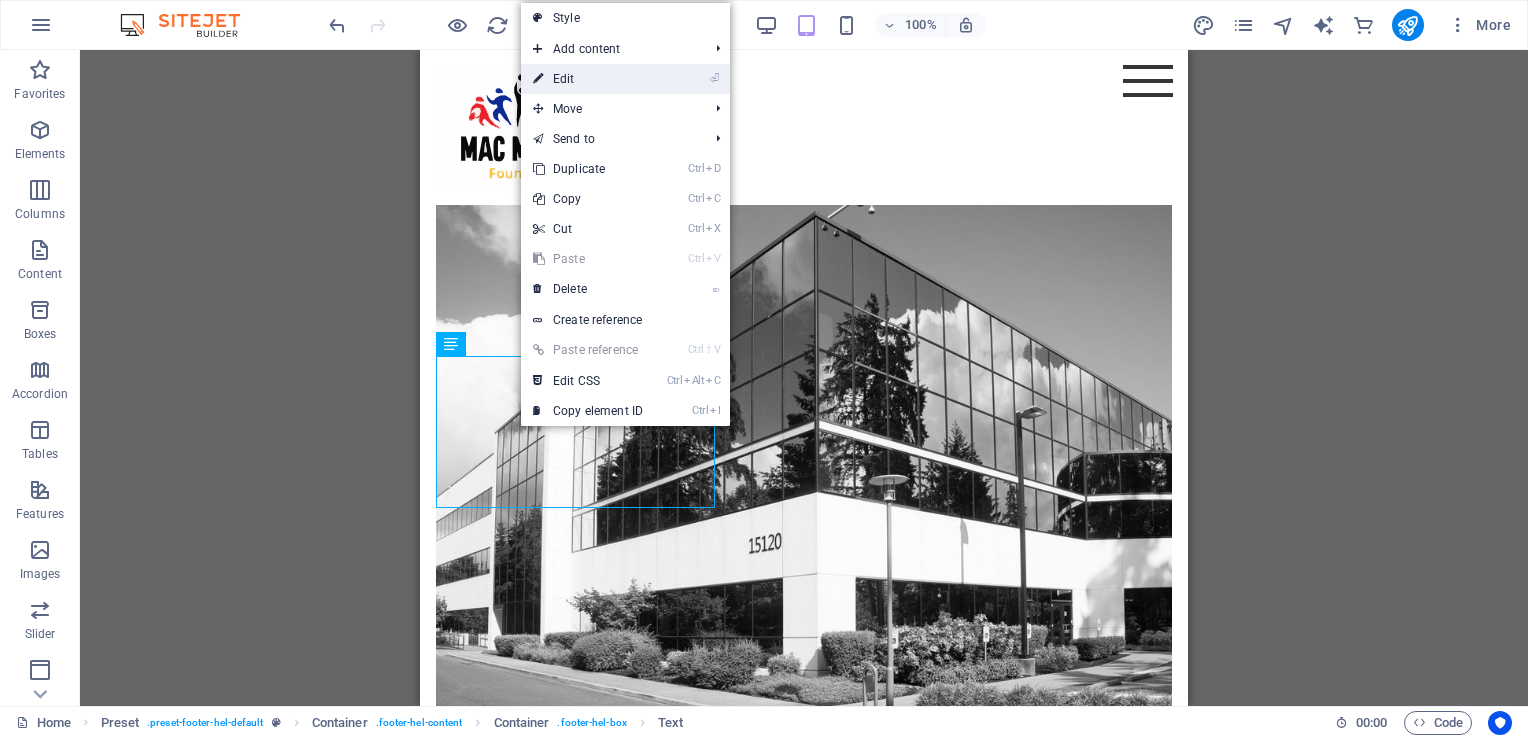 click on "⏎  Edit" at bounding box center (588, 79) 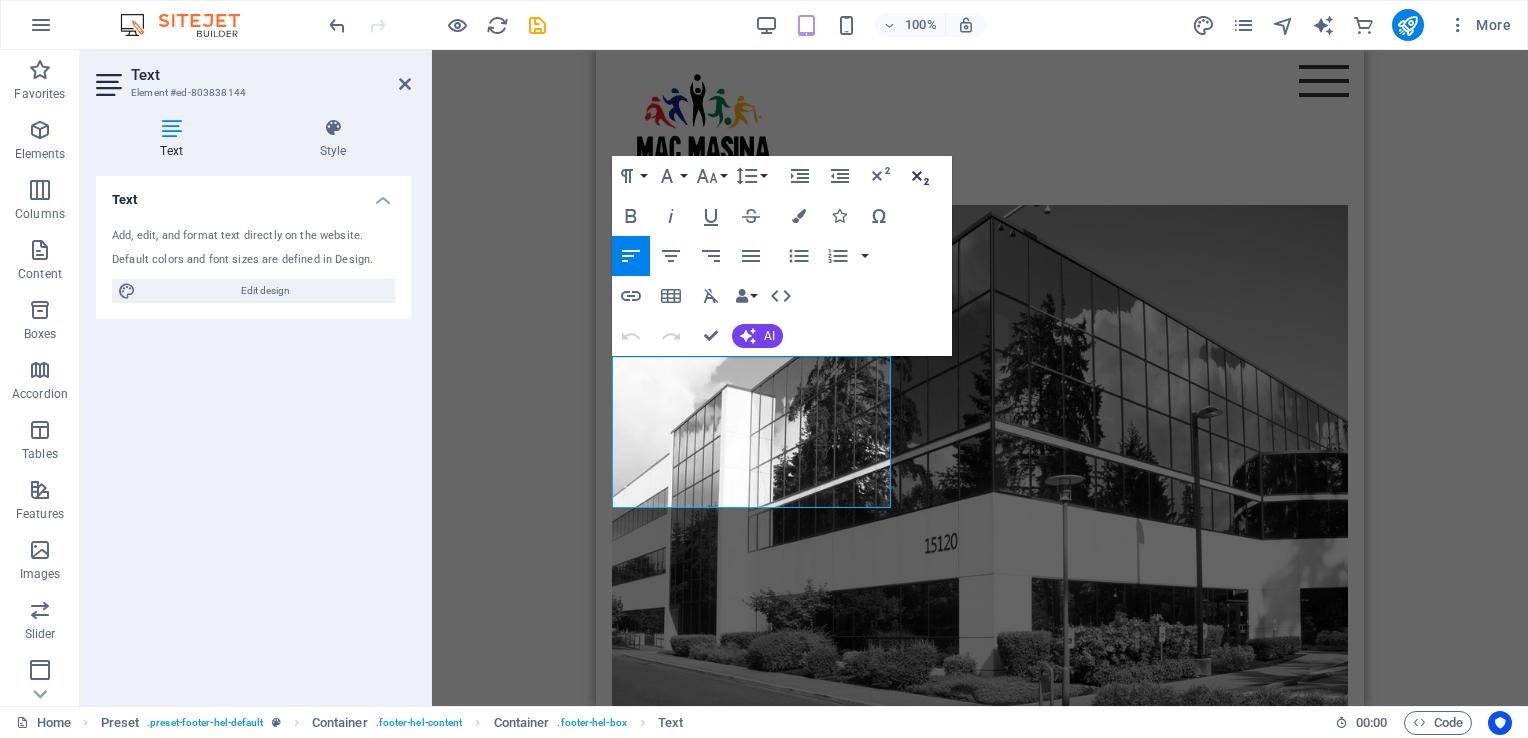 click 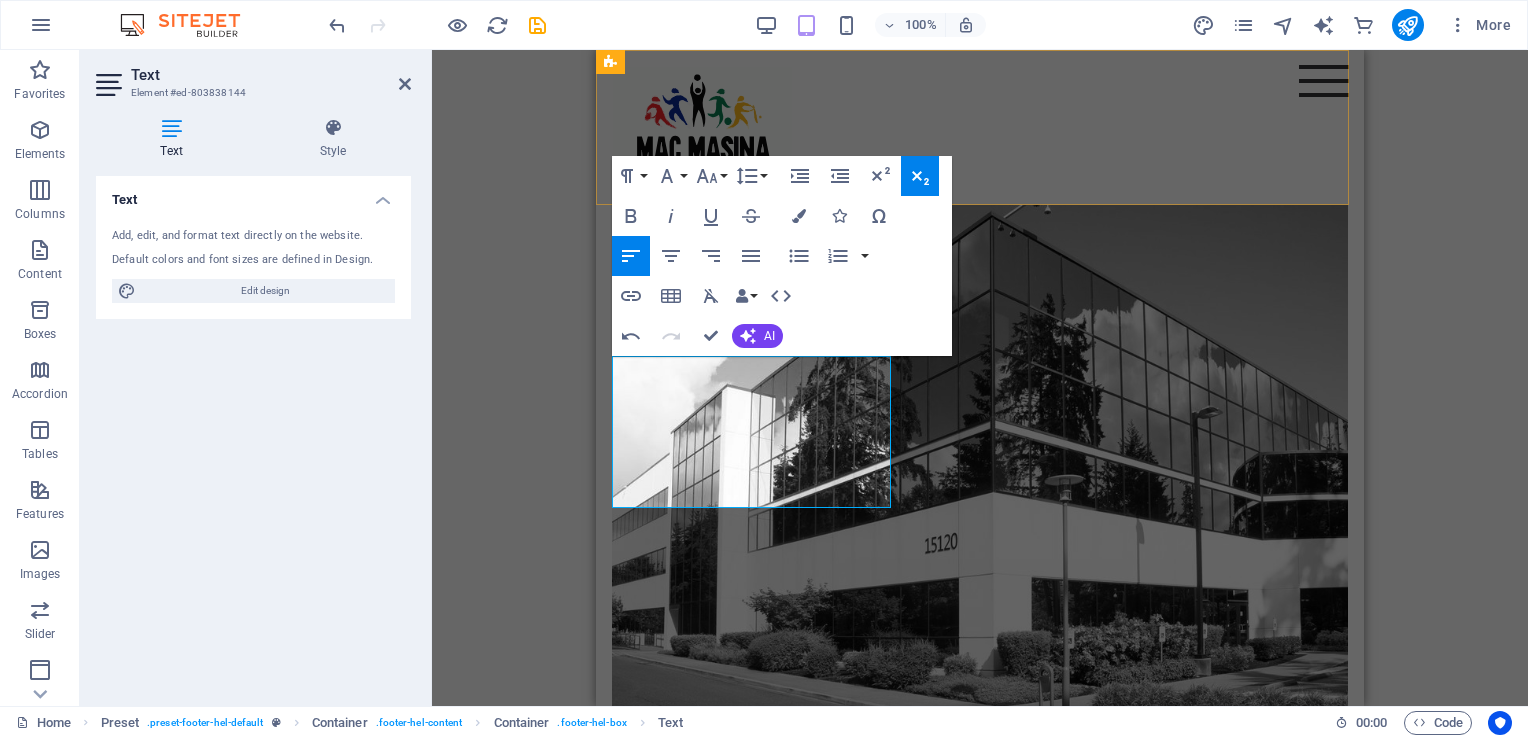 click on "Home About us What we do Projects Volunteers Donate" at bounding box center (980, 127) 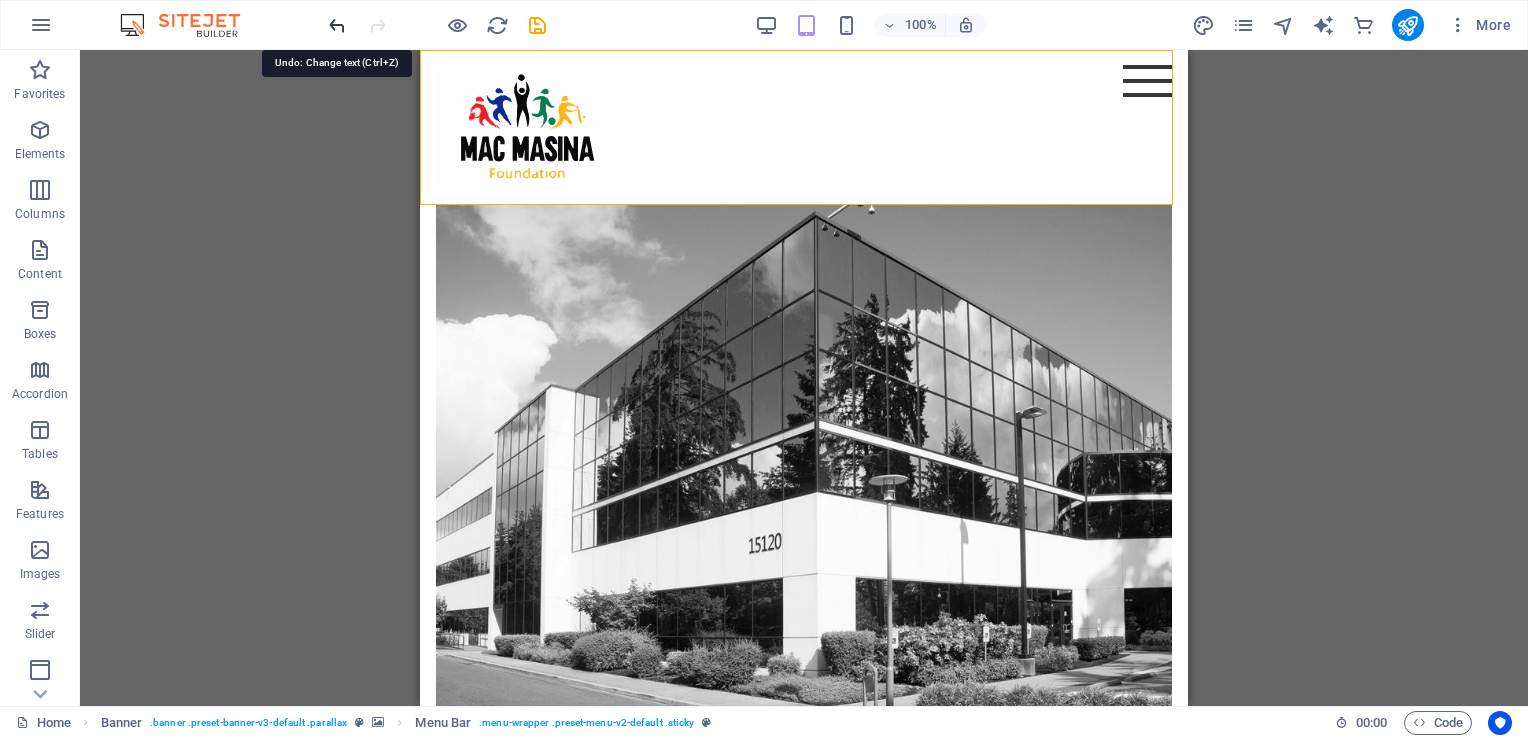 click at bounding box center (337, 25) 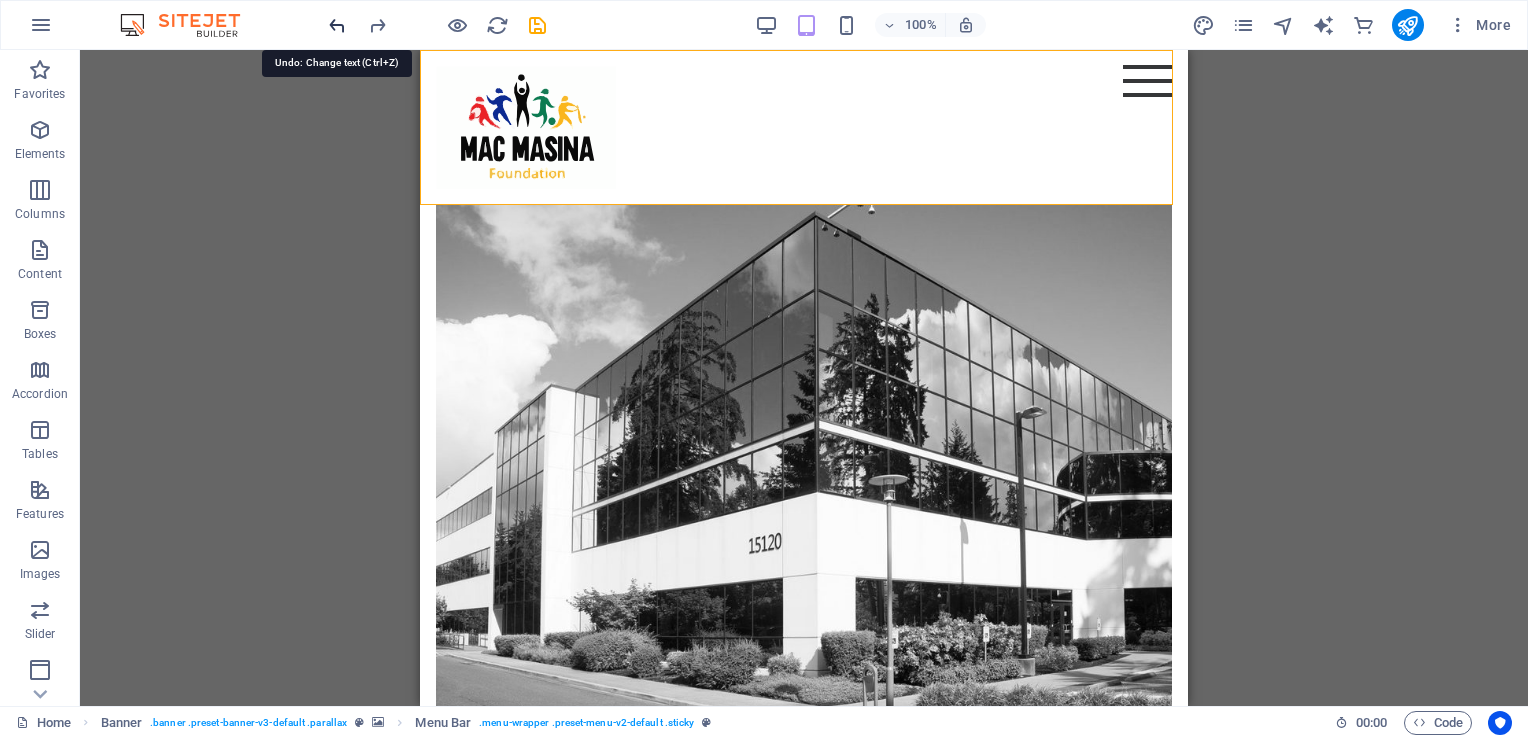 click at bounding box center [337, 25] 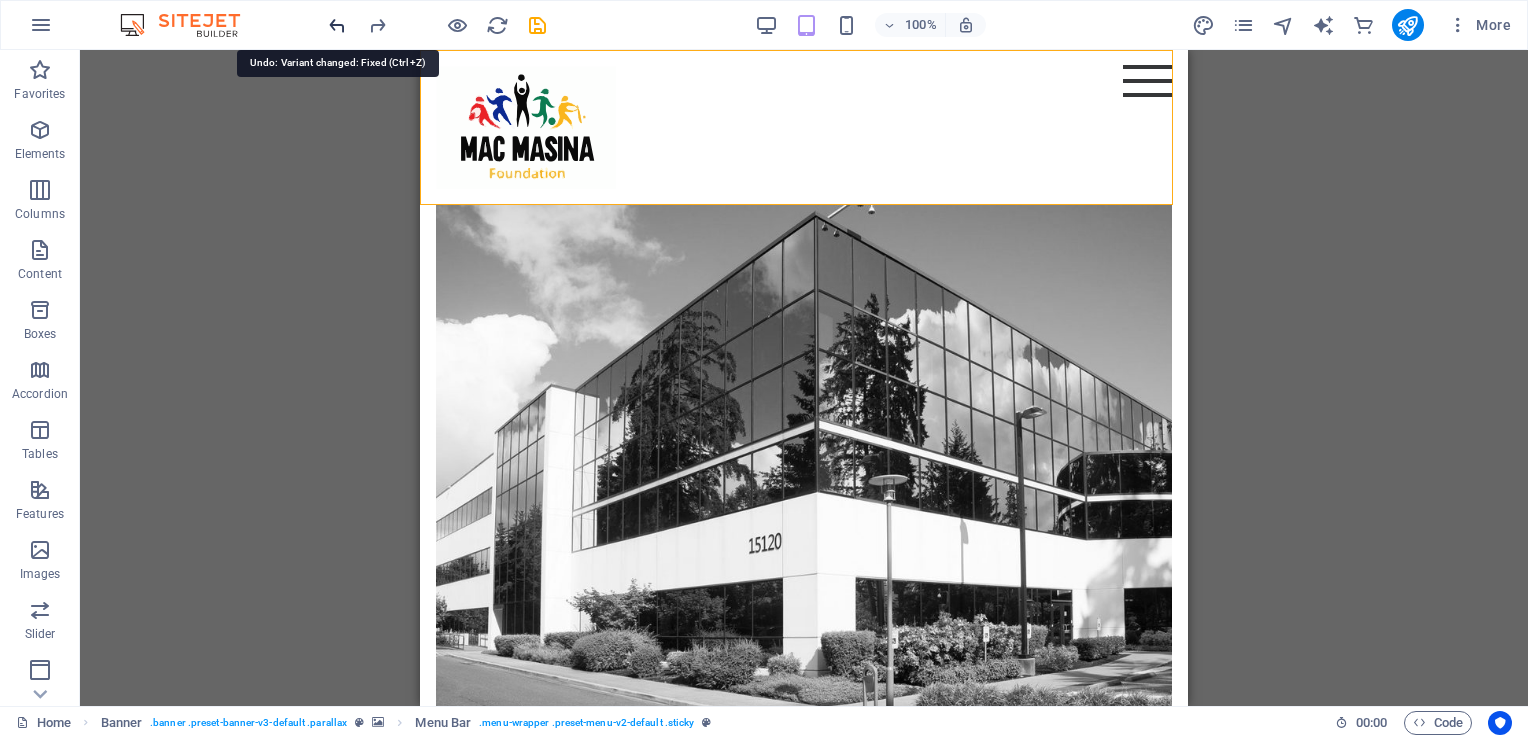 click at bounding box center [337, 25] 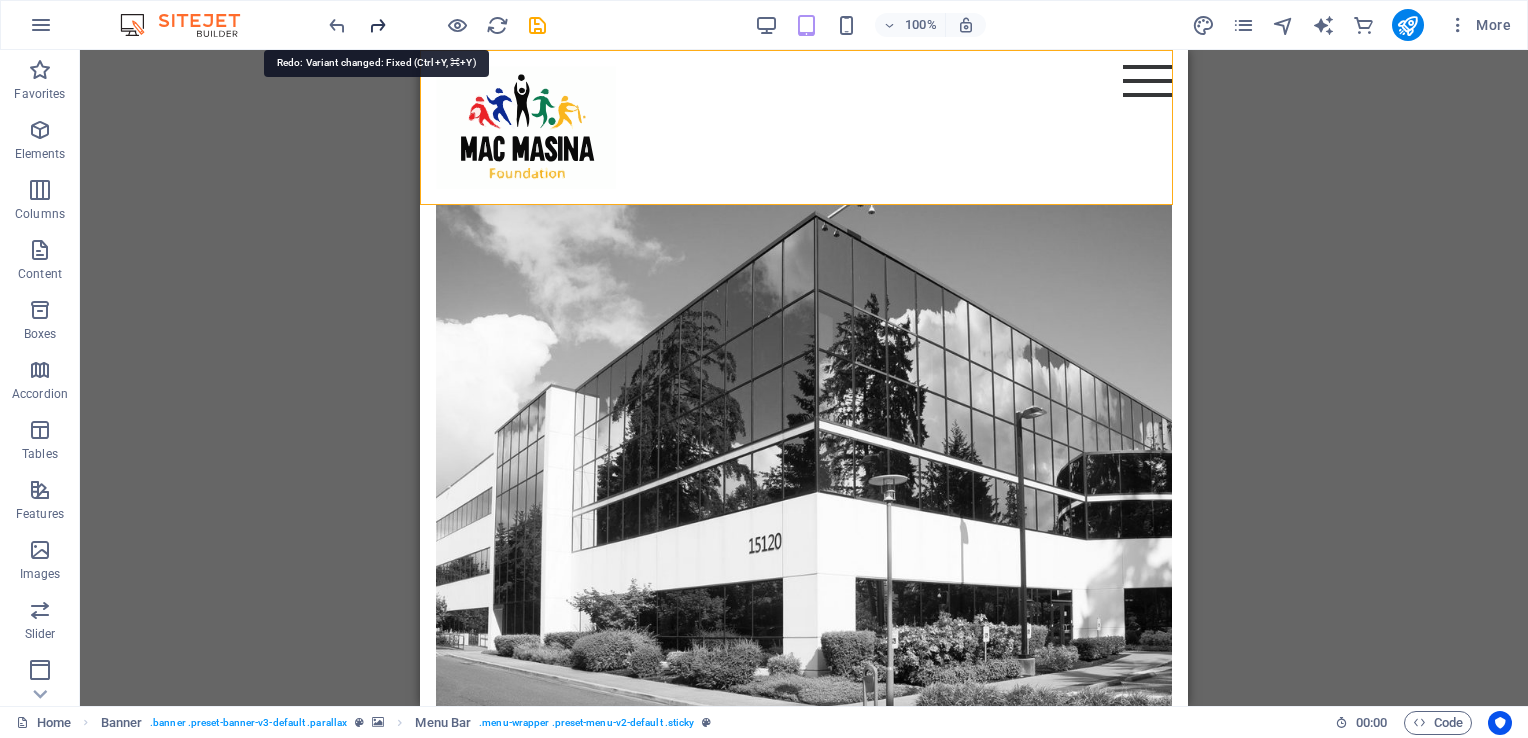 click at bounding box center (377, 25) 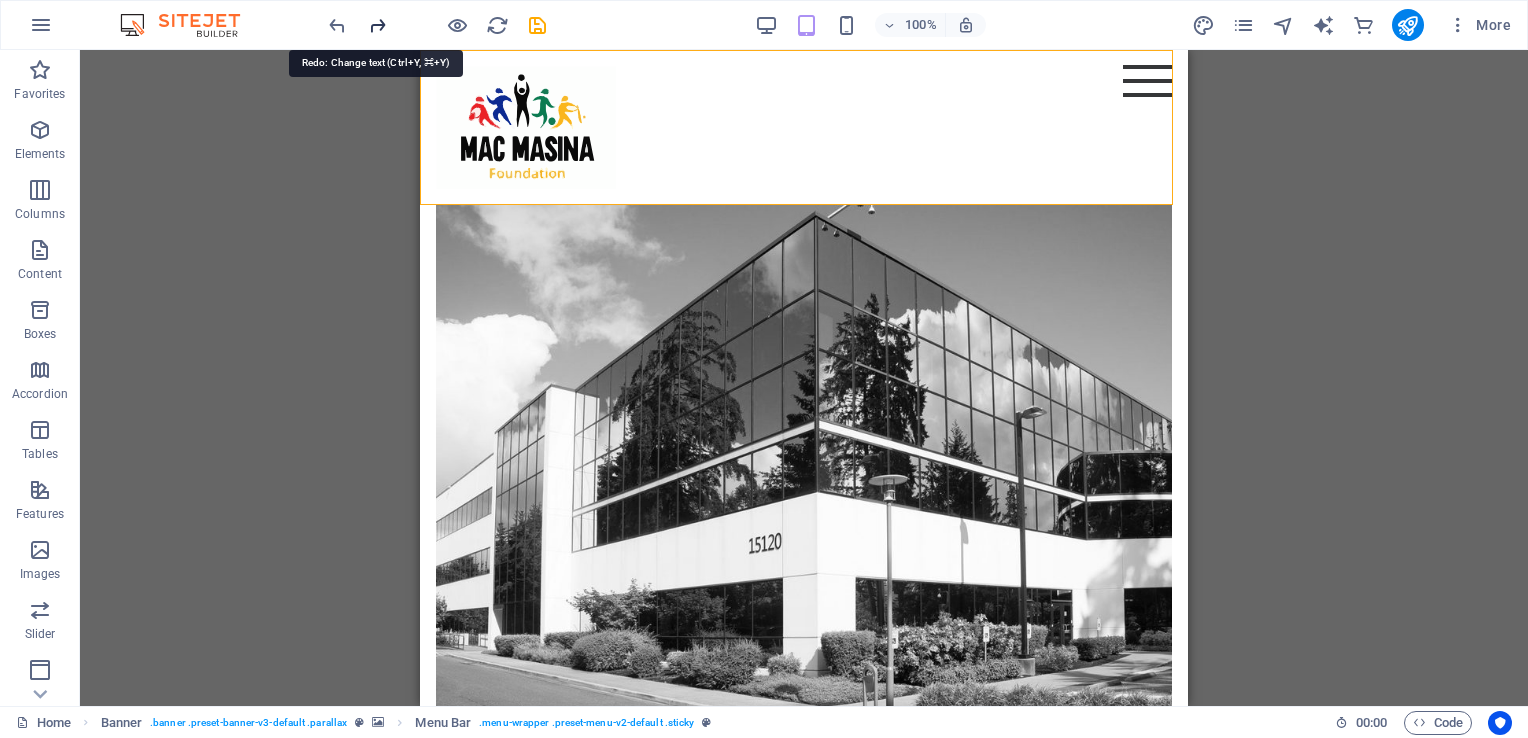 click at bounding box center [377, 25] 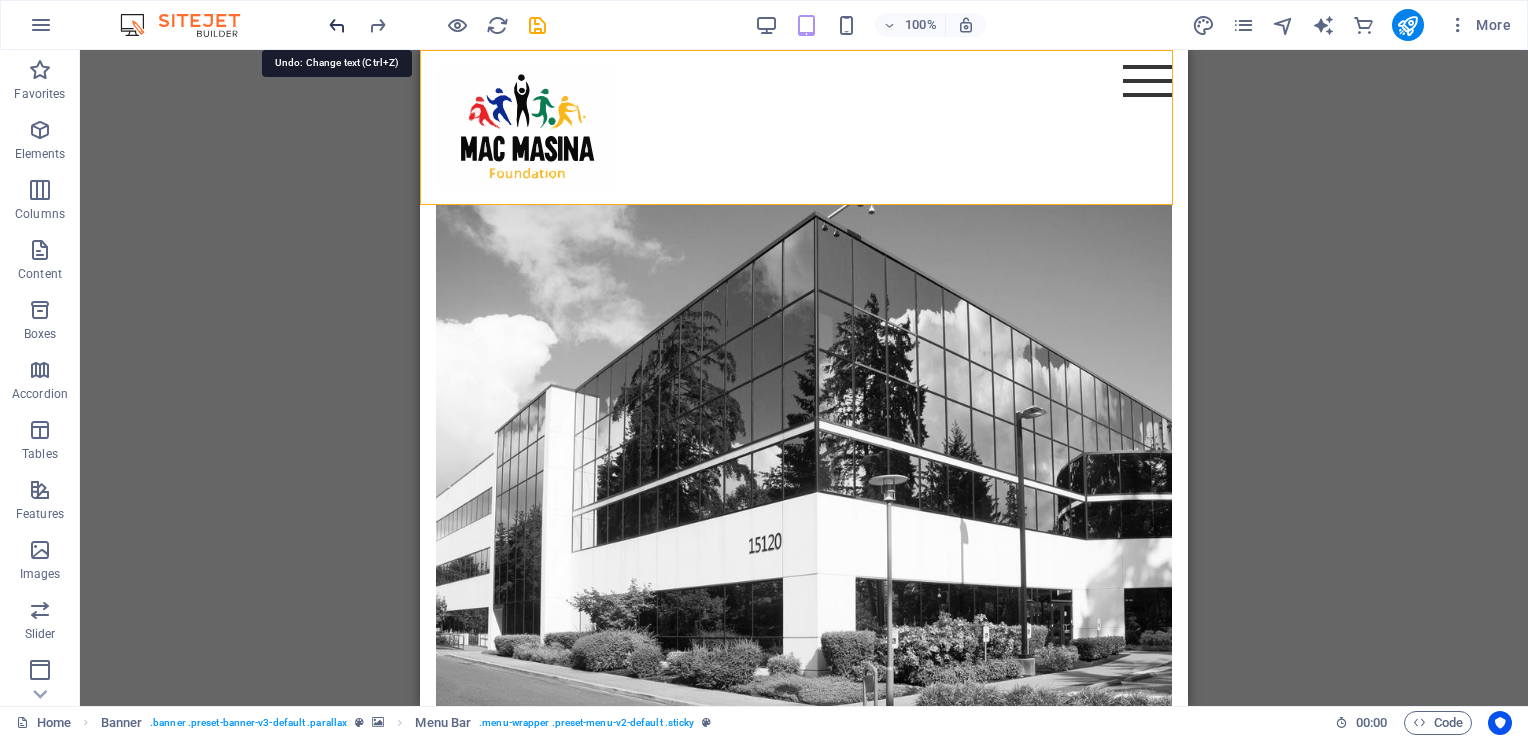 click at bounding box center (337, 25) 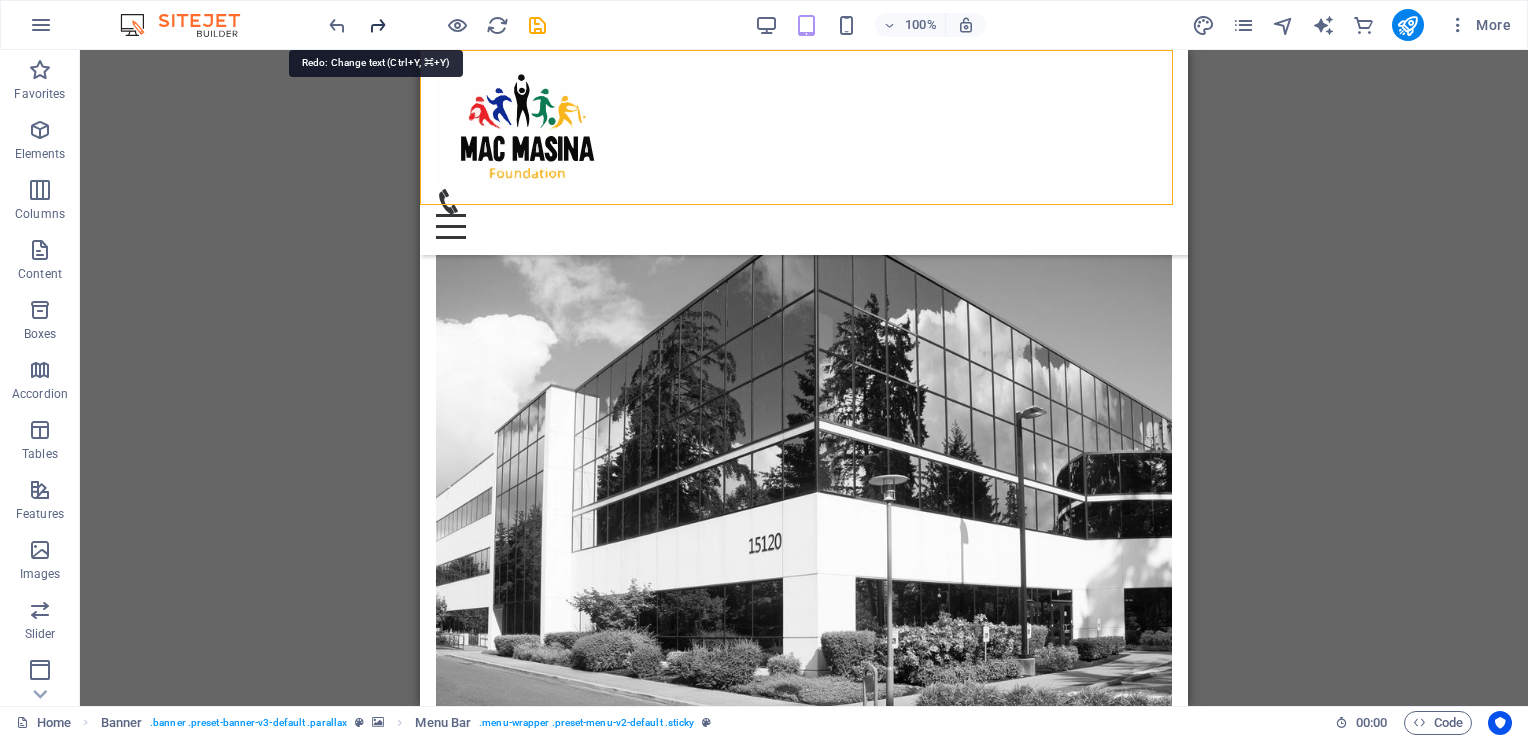click at bounding box center [377, 25] 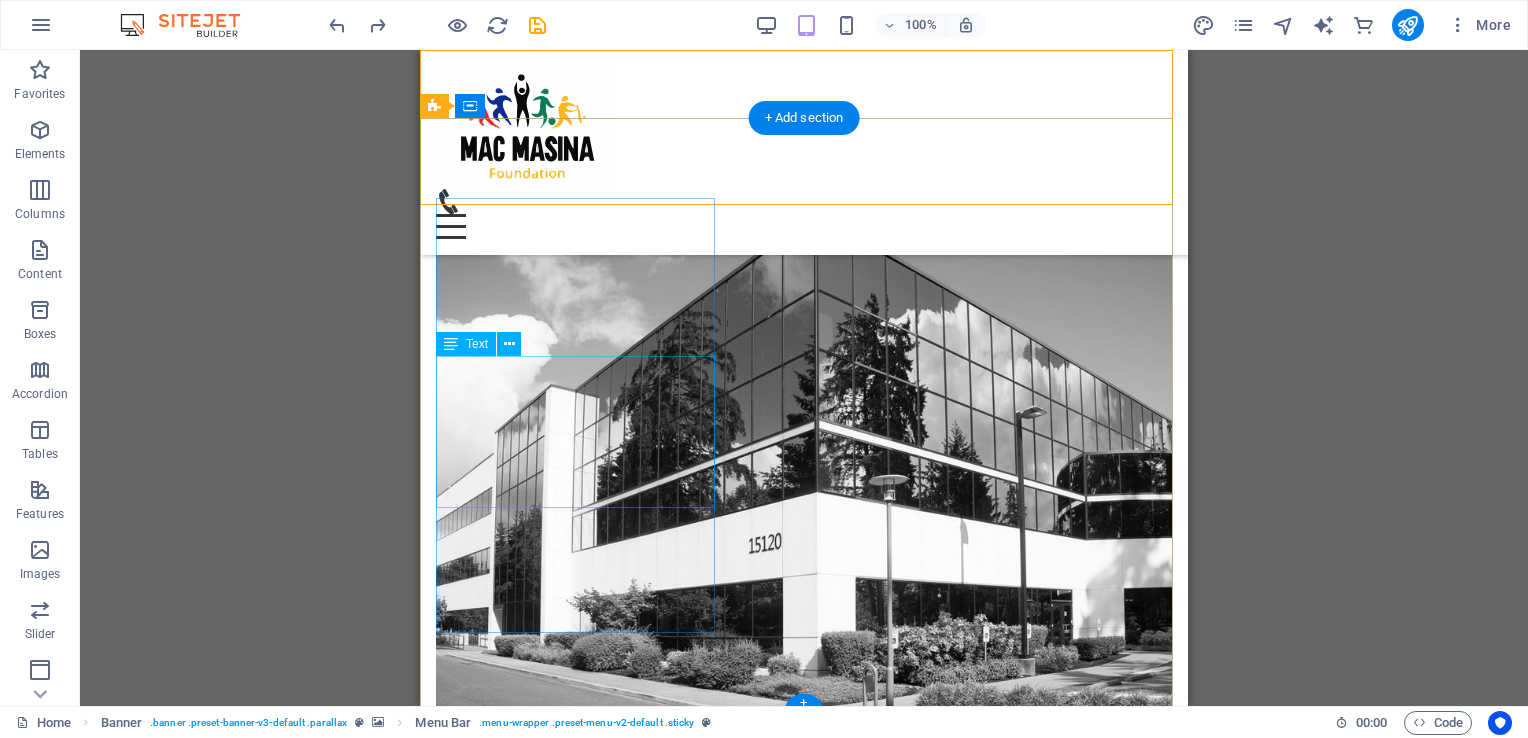 click on "[DOMAIN]   [EMAIL] Legal Notice  |  Privacy" at bounding box center [804, 3468] 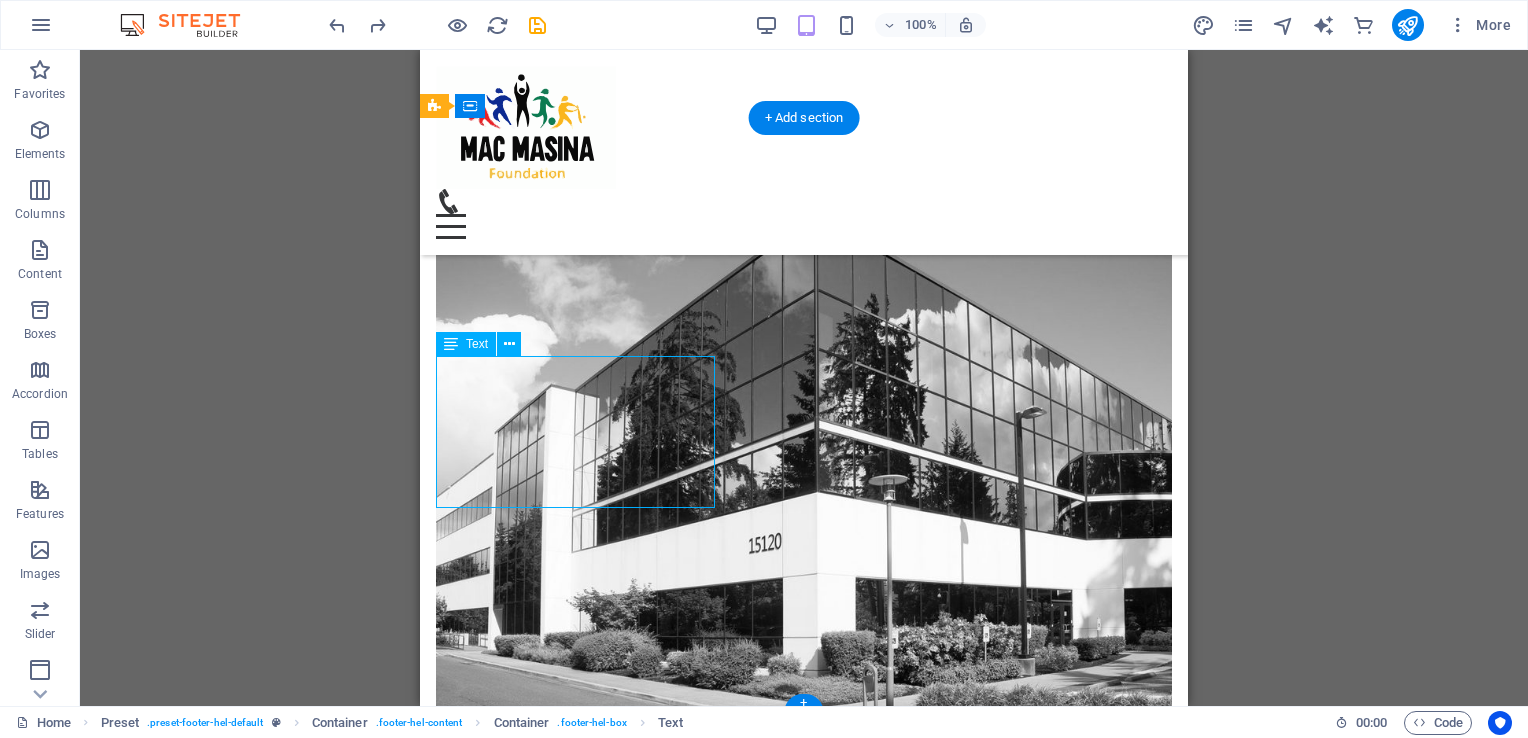 click on "[DOMAIN]   [EMAIL] Legal Notice  |  Privacy" at bounding box center (804, 3468) 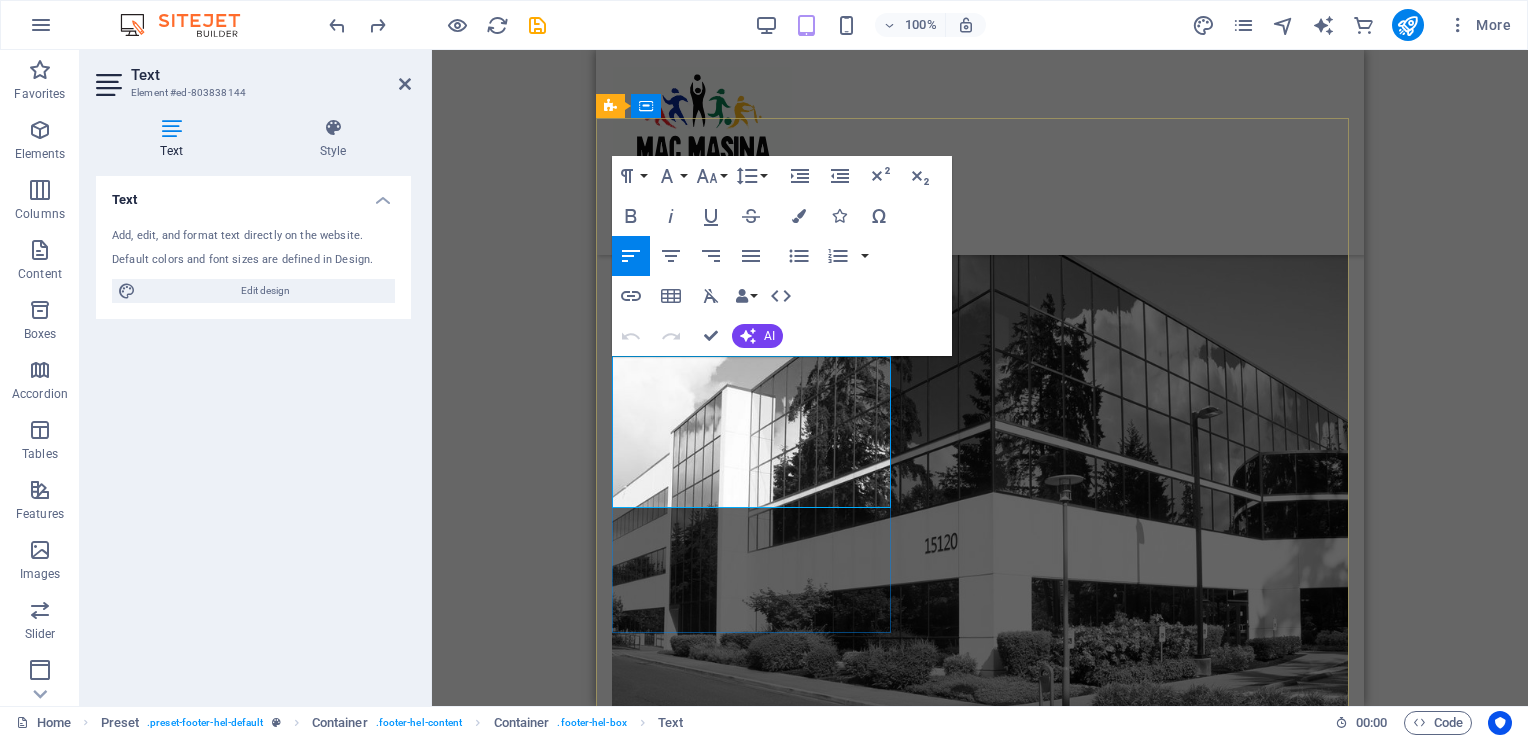 click on "[DOMAIN]   [EMAIL] Legal Notice  |  Privacy" at bounding box center [980, 3468] 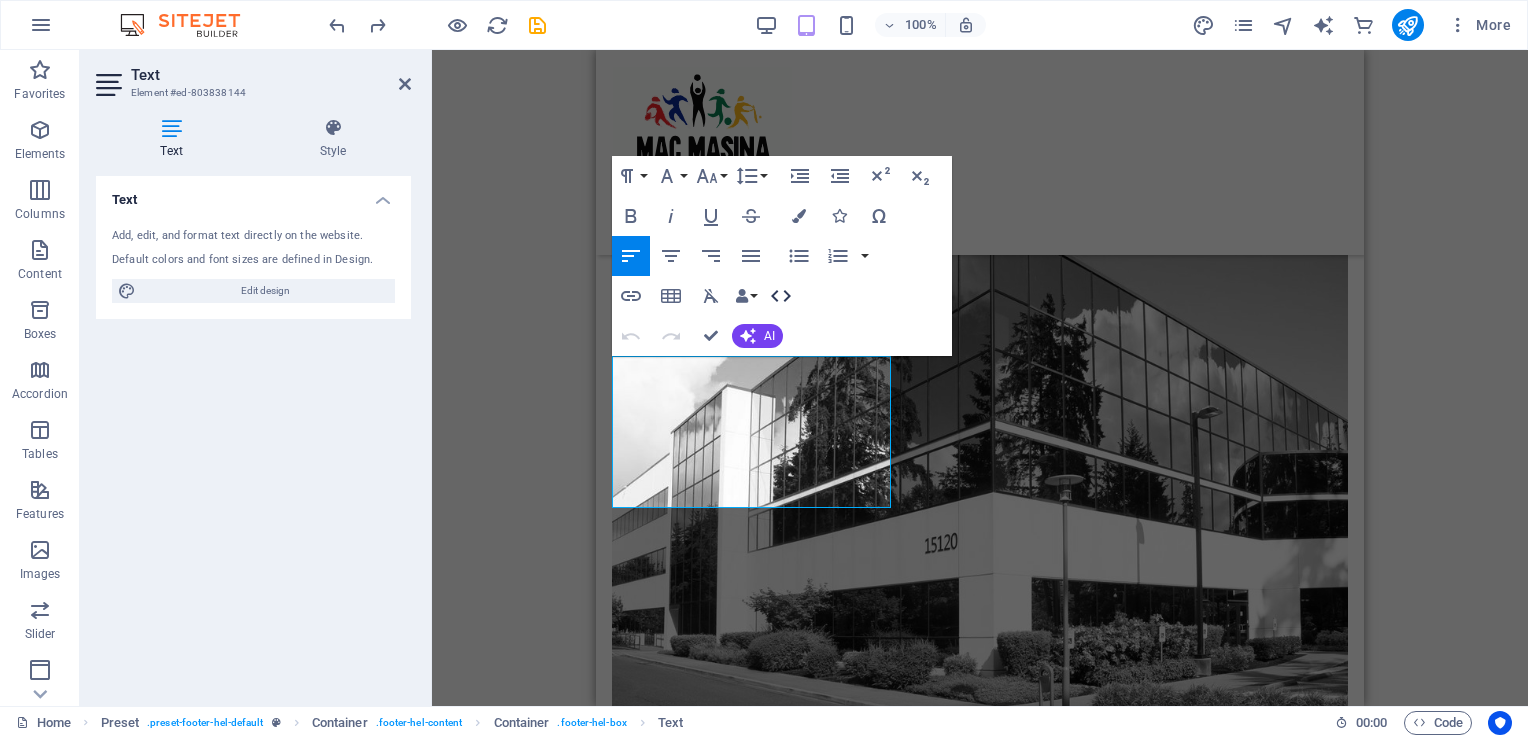 click on "HTML" at bounding box center (781, 296) 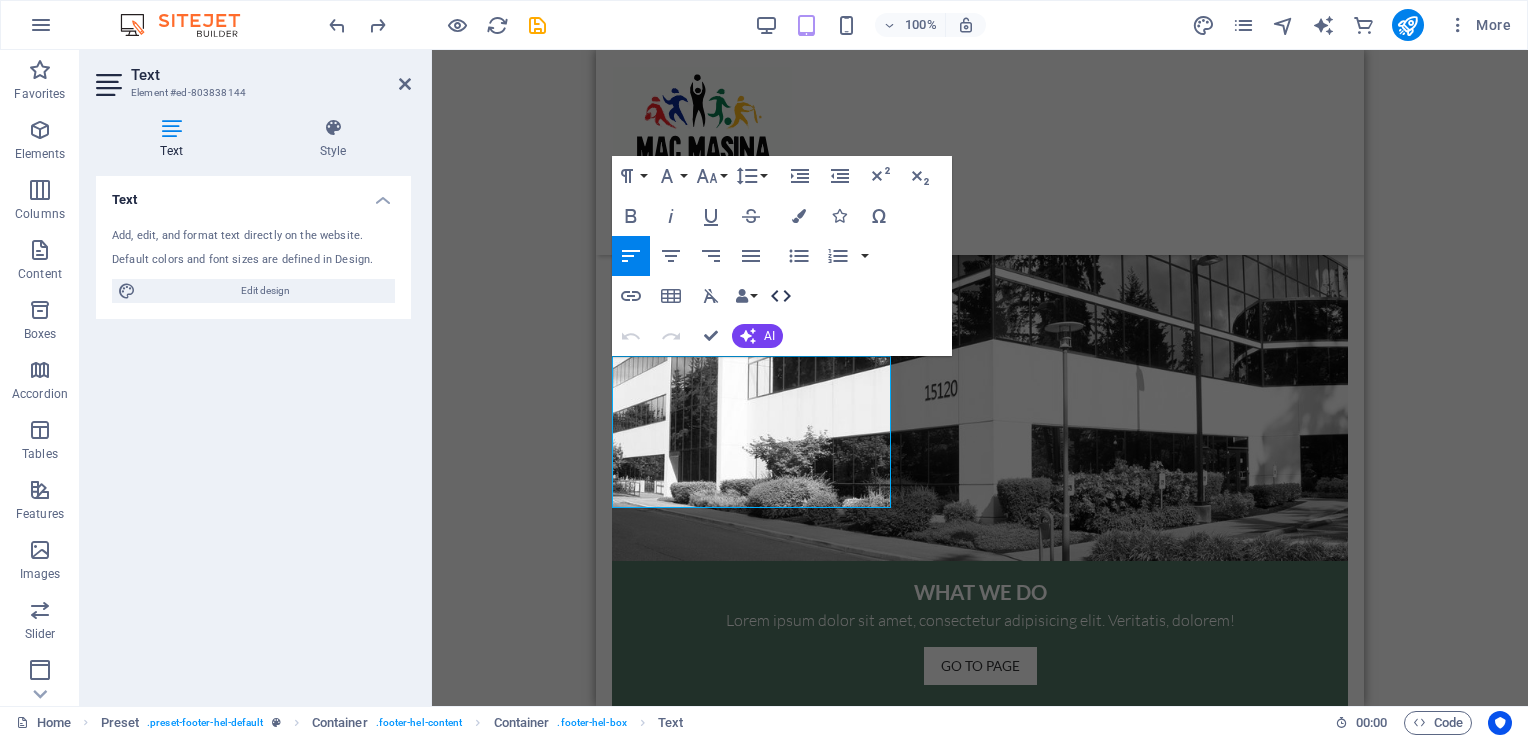 scroll, scrollTop: 1733, scrollLeft: 0, axis: vertical 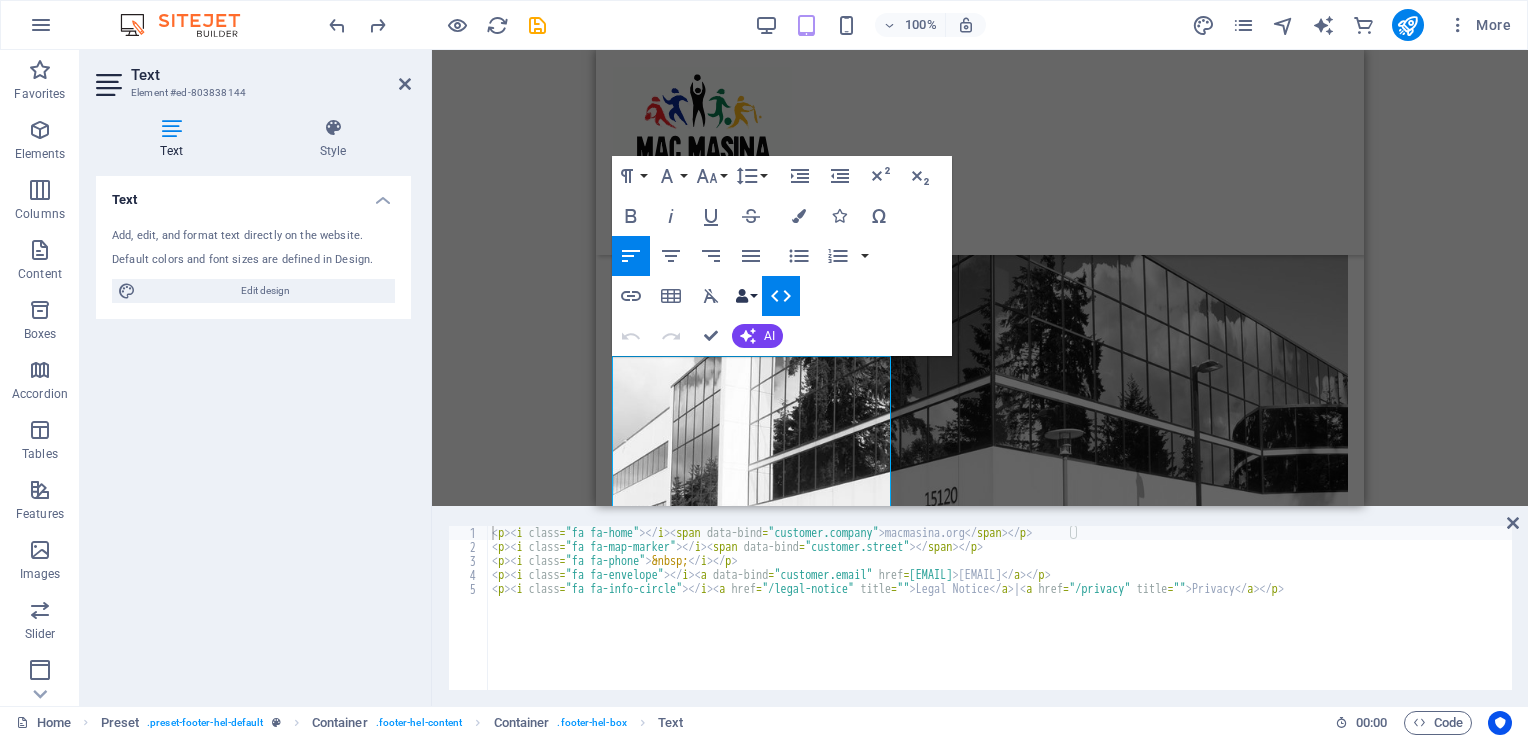 click on "Data Bindings" at bounding box center (746, 296) 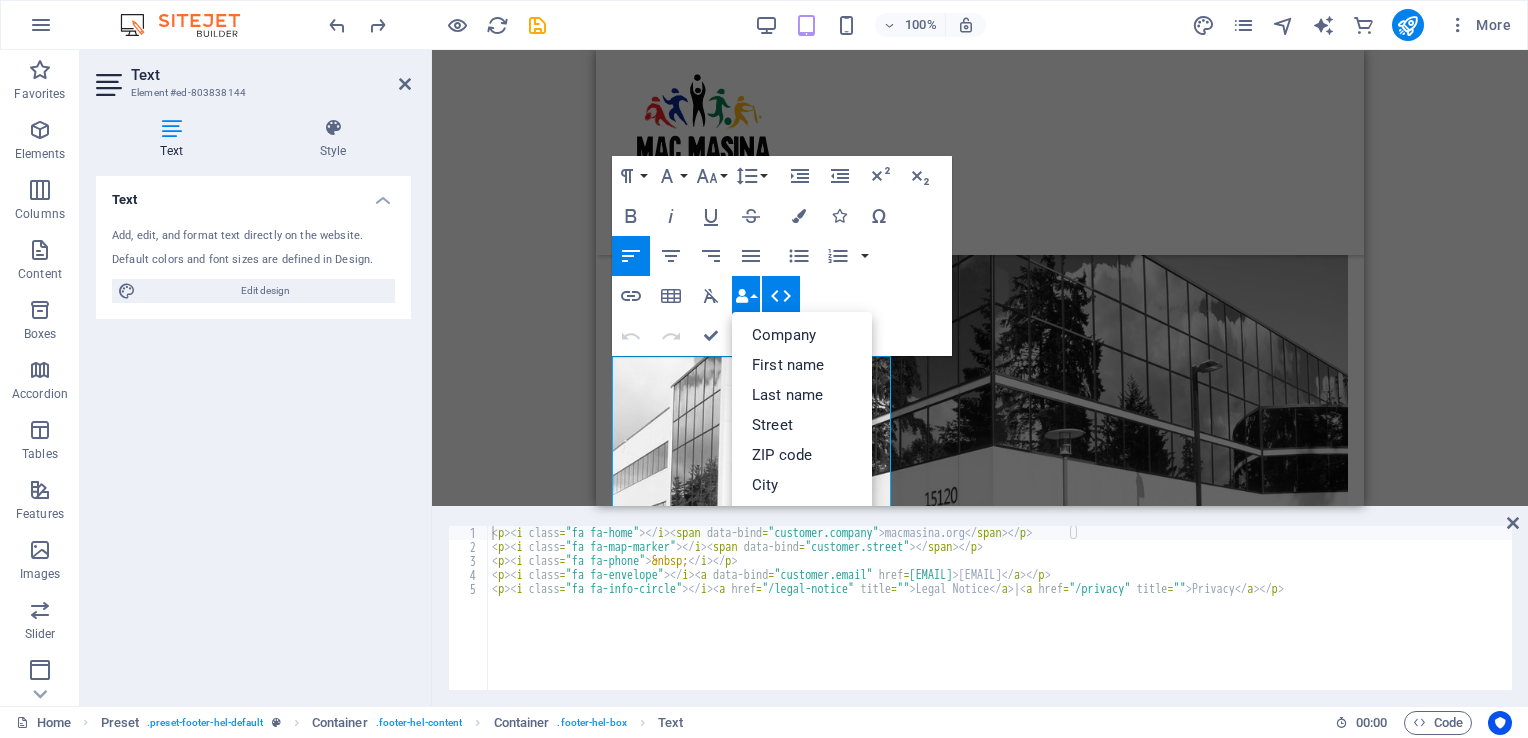 click 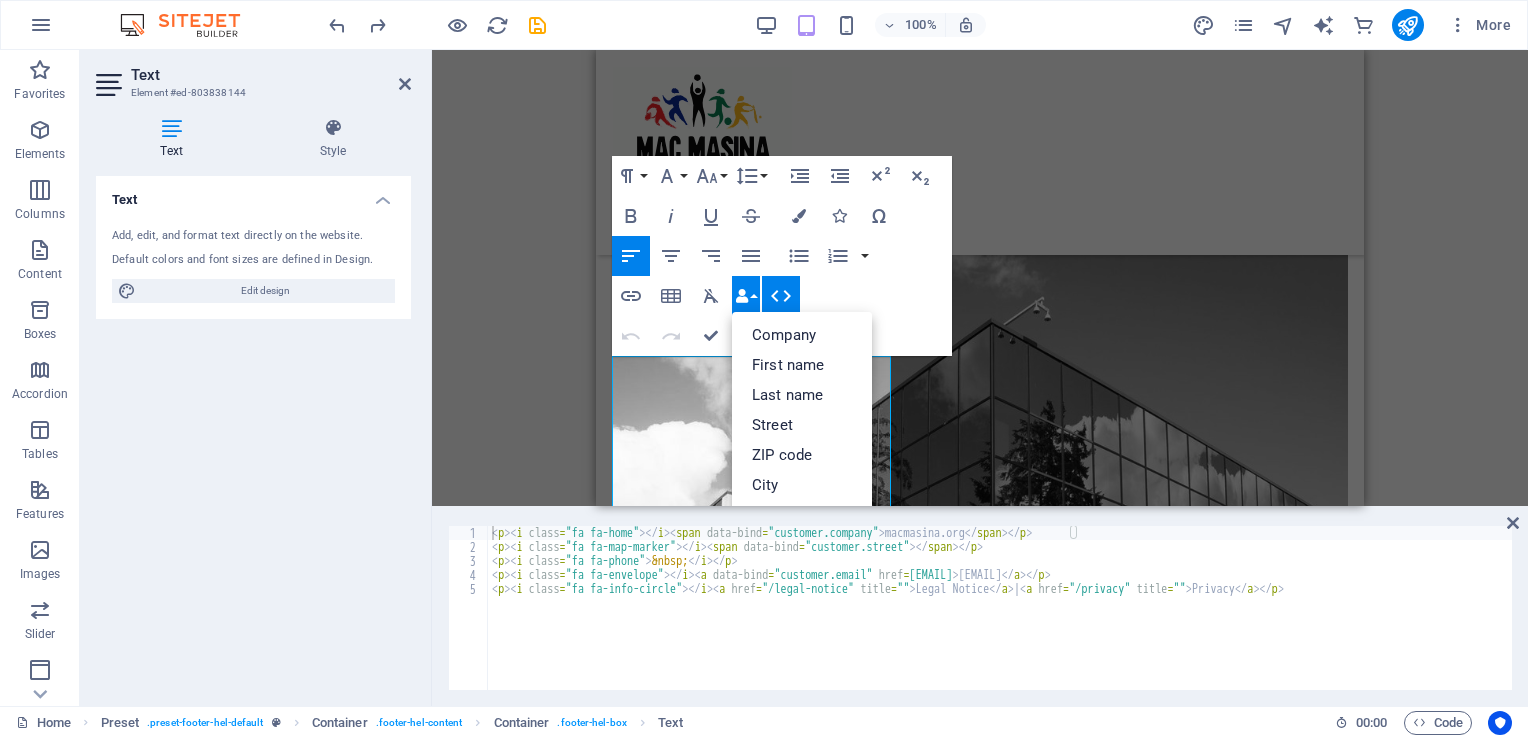 scroll, scrollTop: 1840, scrollLeft: 0, axis: vertical 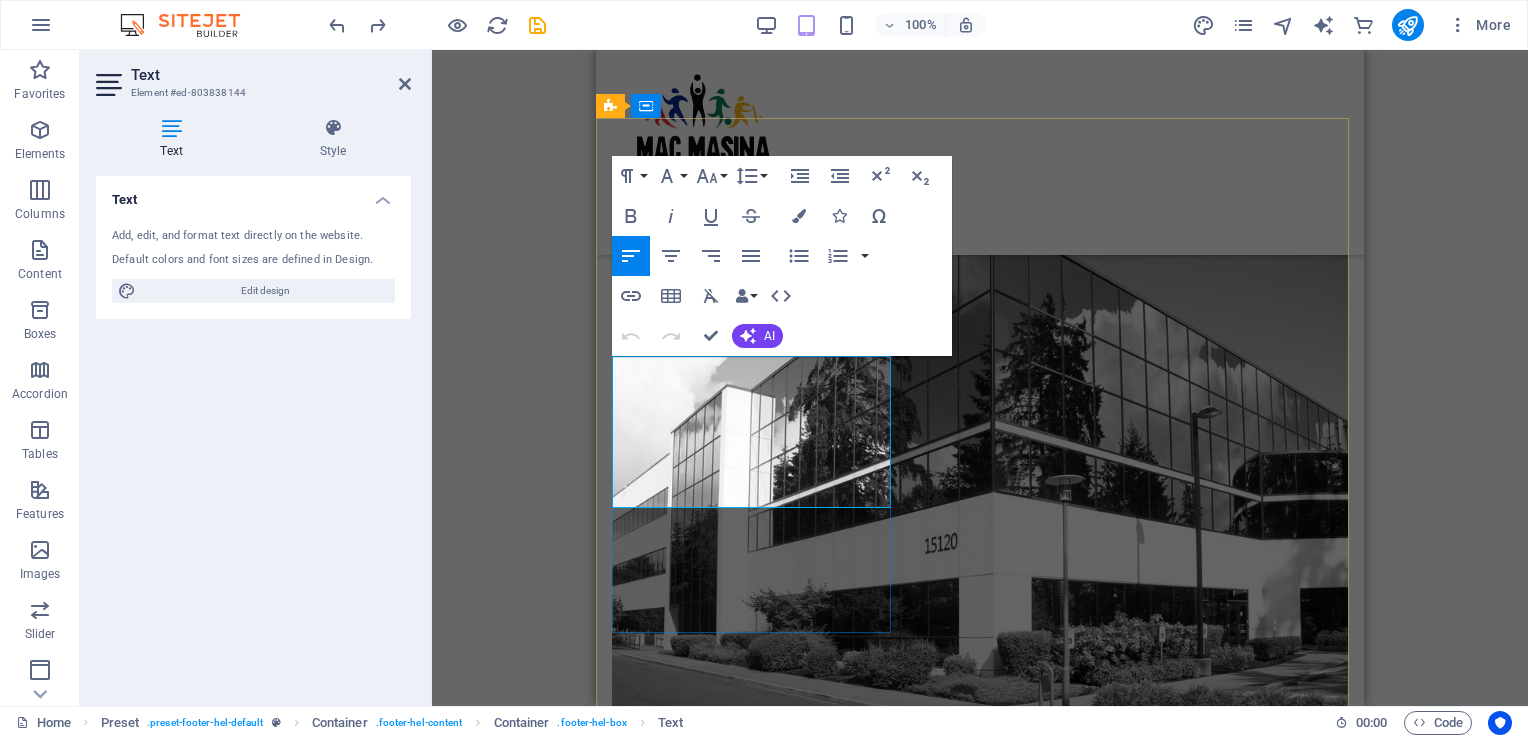 click at bounding box center (993, 3436) 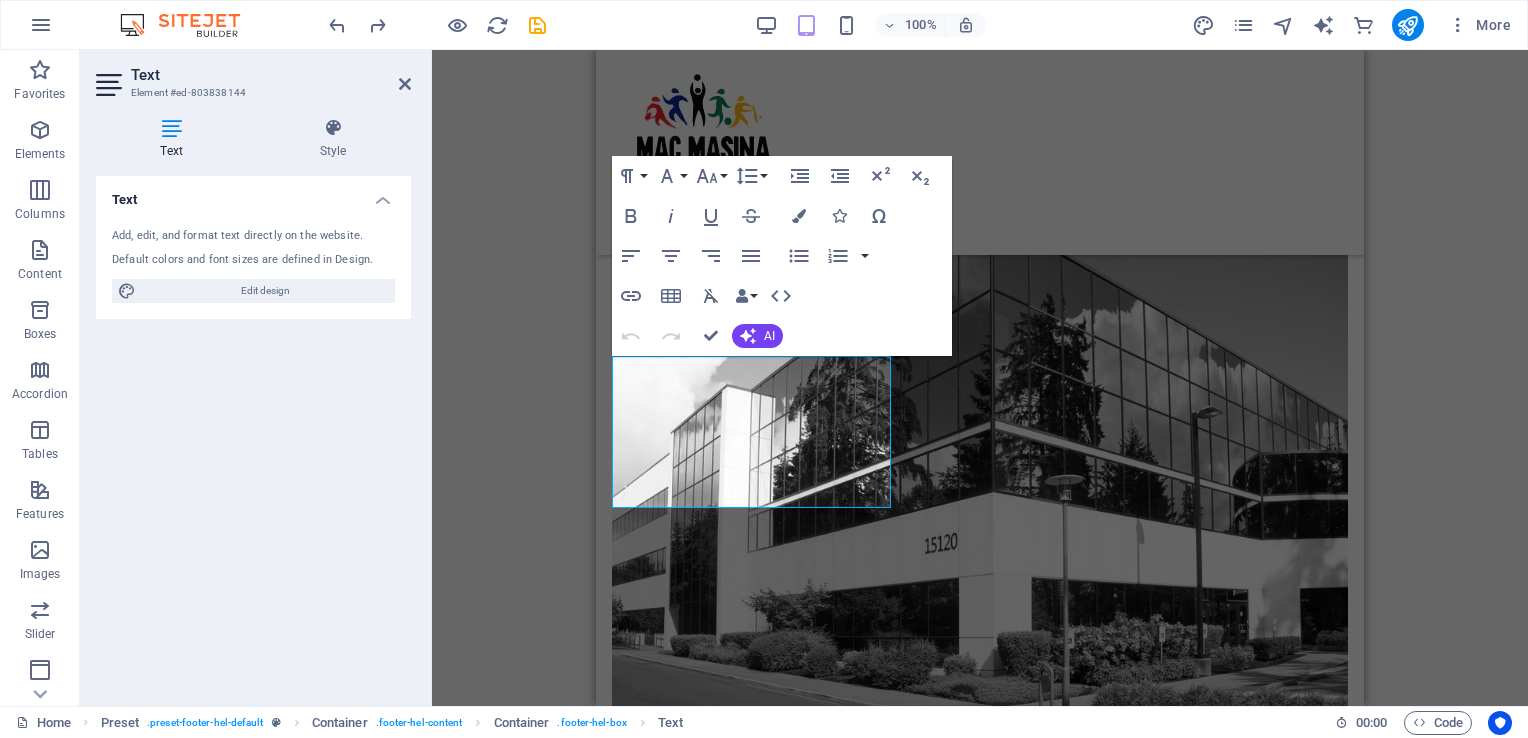 click on "H1   Banner   Banner   Container   Container   Menu Bar   HTML   Container   Preset   Container   Banner   Menu   Image   Text   Spacer   Container   Banner   Image   Icon   Button   Icon   Container   Text   Container   Preset   Container   Container   Preset   Container   Text   Button   HTML   Preset   Container   Preset   Form   Captcha   Checkbox   Form button   Text   Container   Input   Input   Textarea   Input   Email   H3   H2   Container   Preset   Container   Container   H3   Callout   Container   H4   HTML   Spacer   Spacer   Preset   H3   Text   Placeholder   Spacer   Placeholder   Preset   Container   HTML   Container   Spacer   HTML   Spacer   Text   H2   Text   Spacer   Text   Container   Icon   Container   Image   Container   Container   Image   Container   H3   Text   Container   Image   Container   Text   Text   Spacer   Button   H3   H3   Image Paragraph Format Normal Heading 1 Heading 2 Heading 3 Heading 4 Heading 5 Heading 6 Code Font Family Arial Georgia Impact Lato" at bounding box center [980, 378] 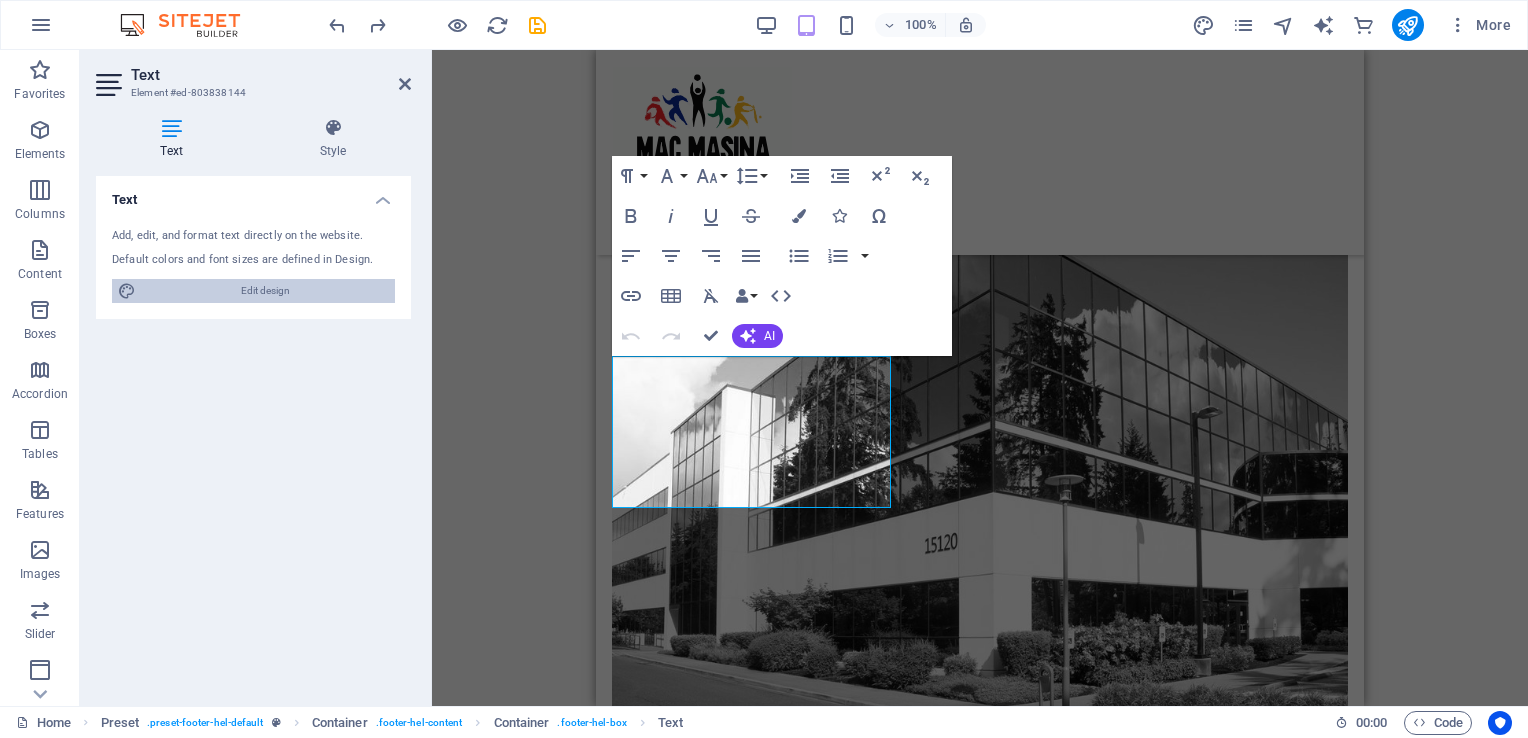 click on "Edit design" at bounding box center [265, 291] 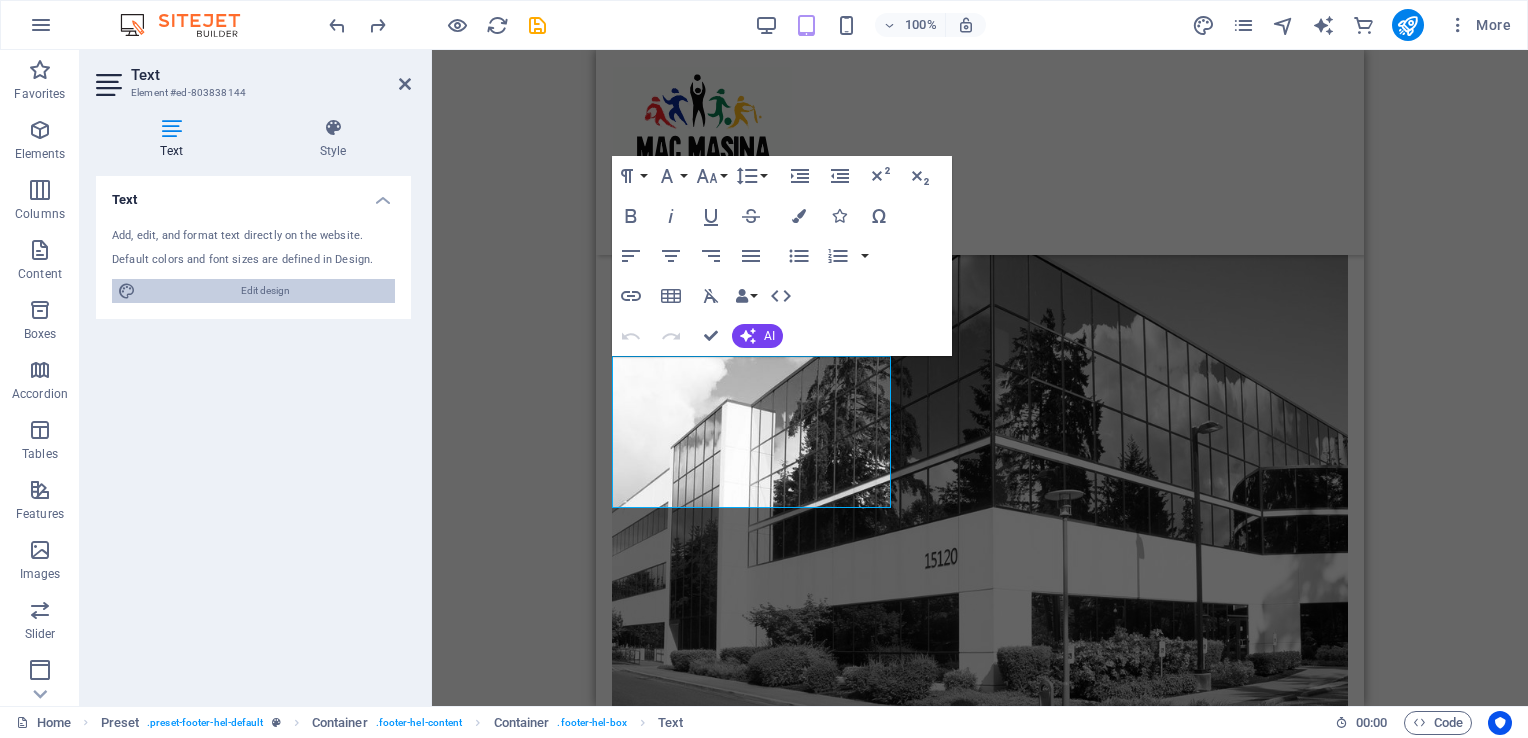 select on "rem" 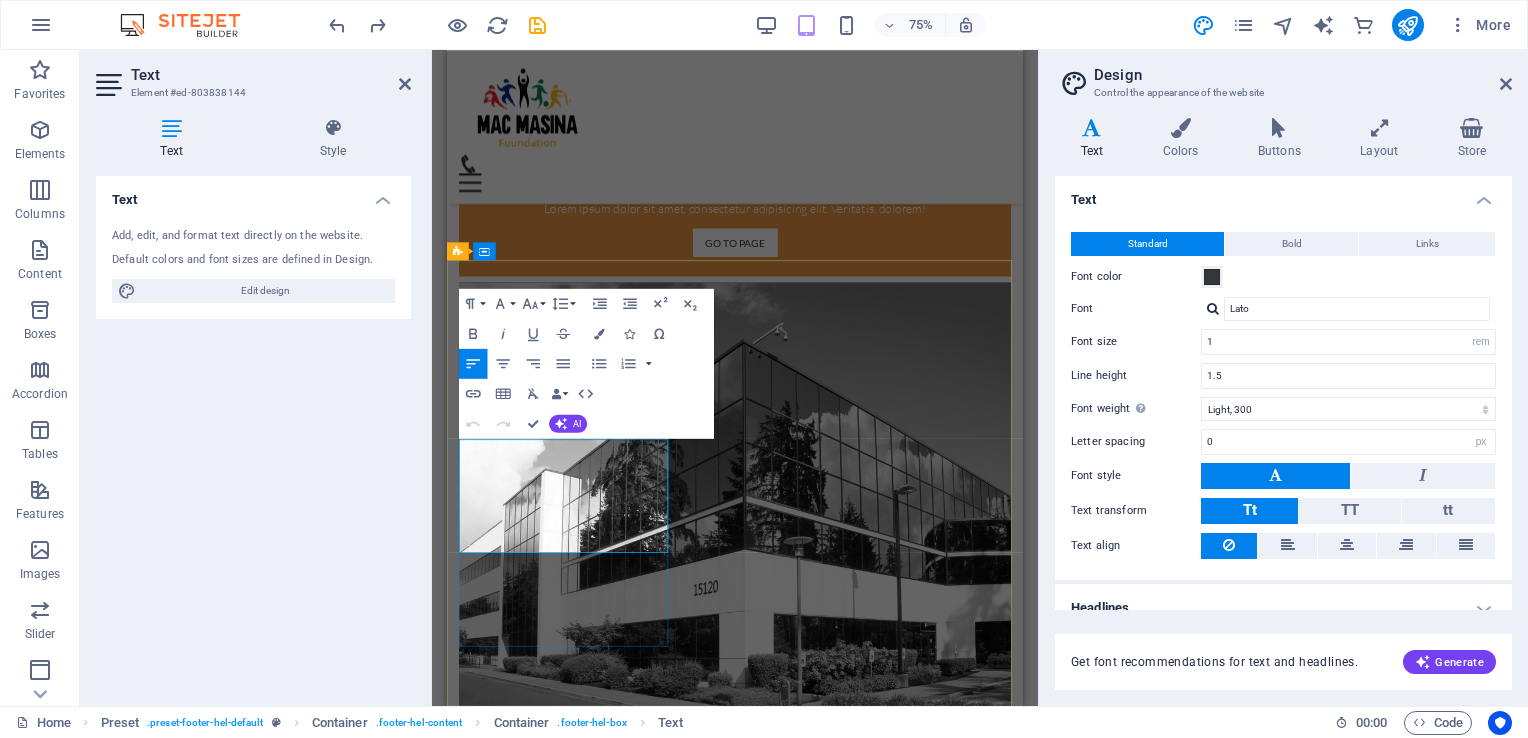 click at bounding box center (844, 3756) 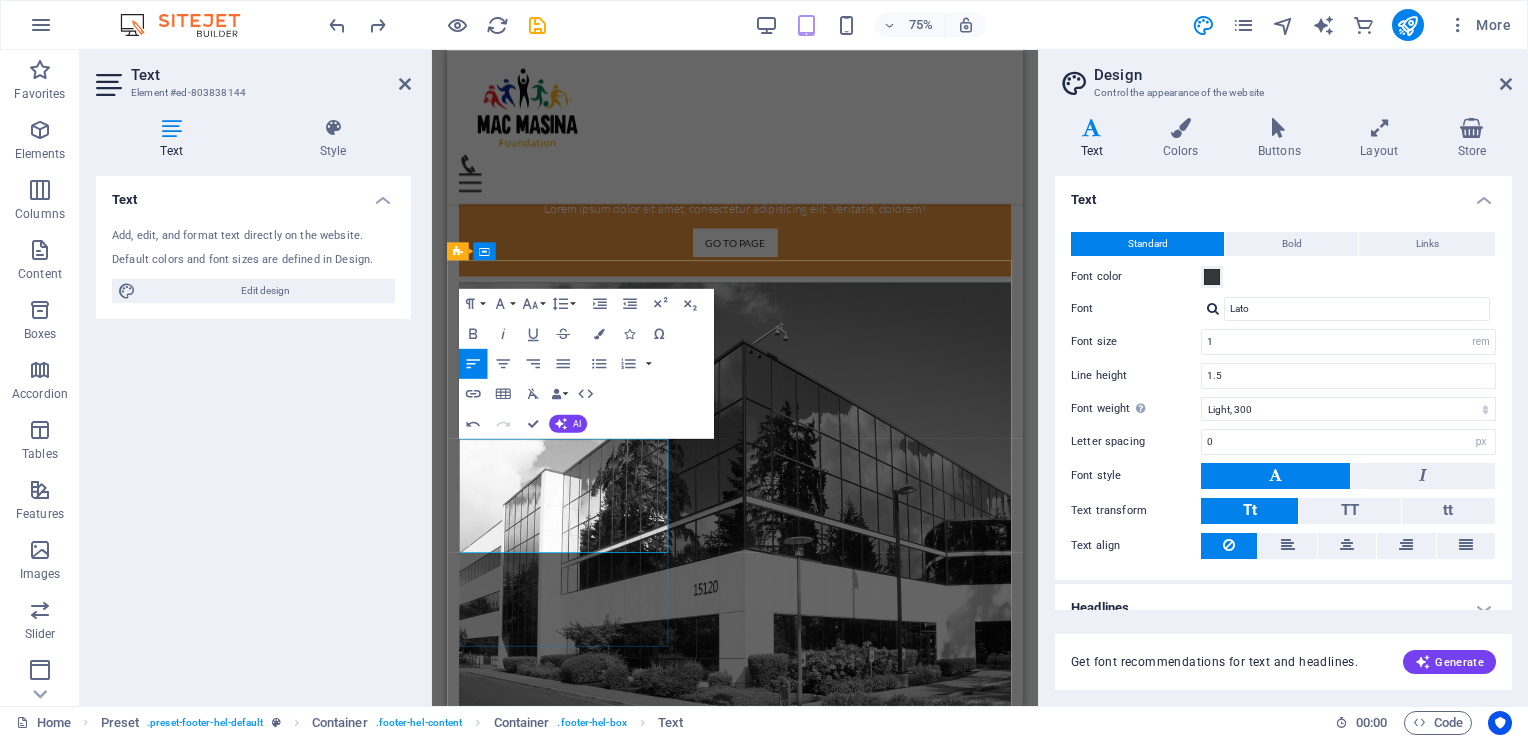click at bounding box center (844, 3756) 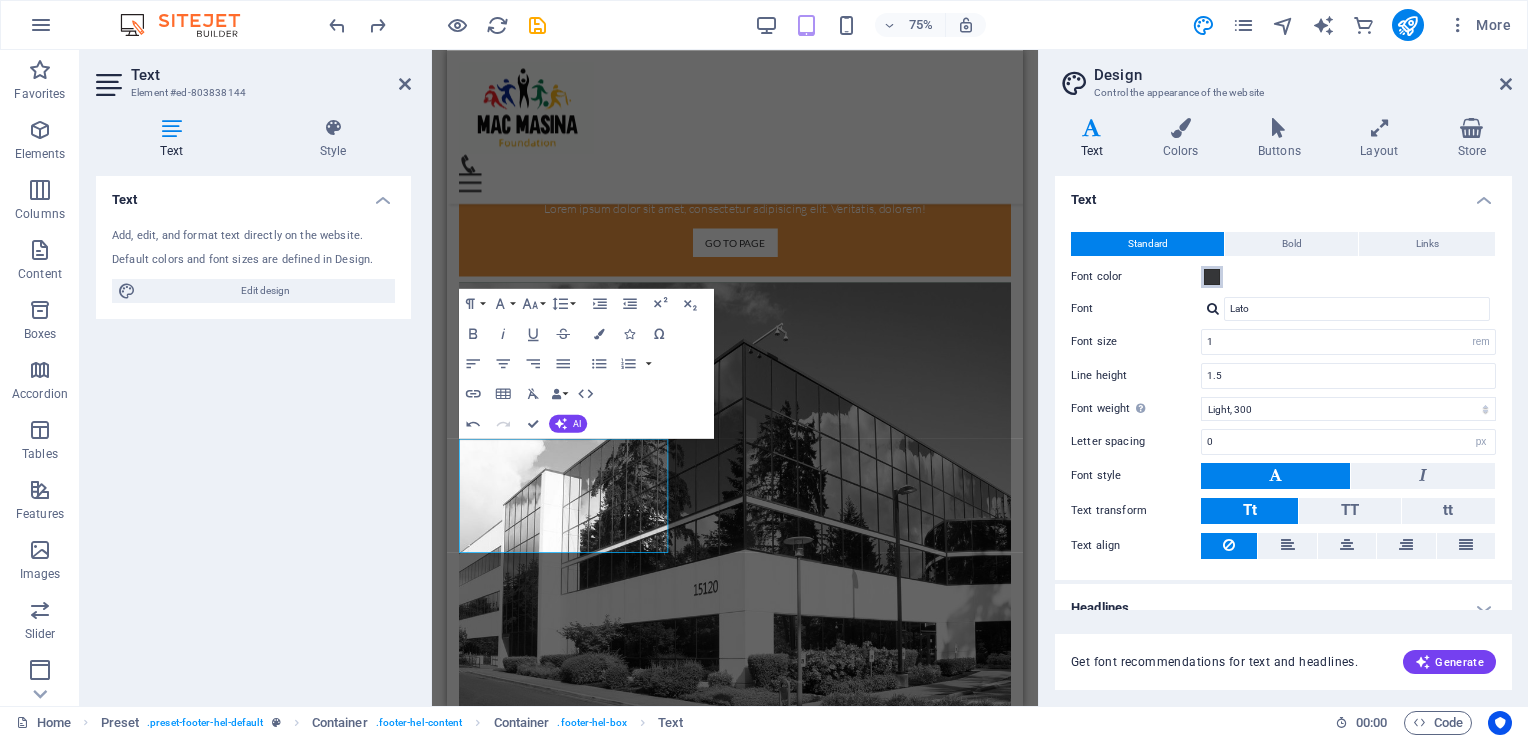 click at bounding box center [1212, 277] 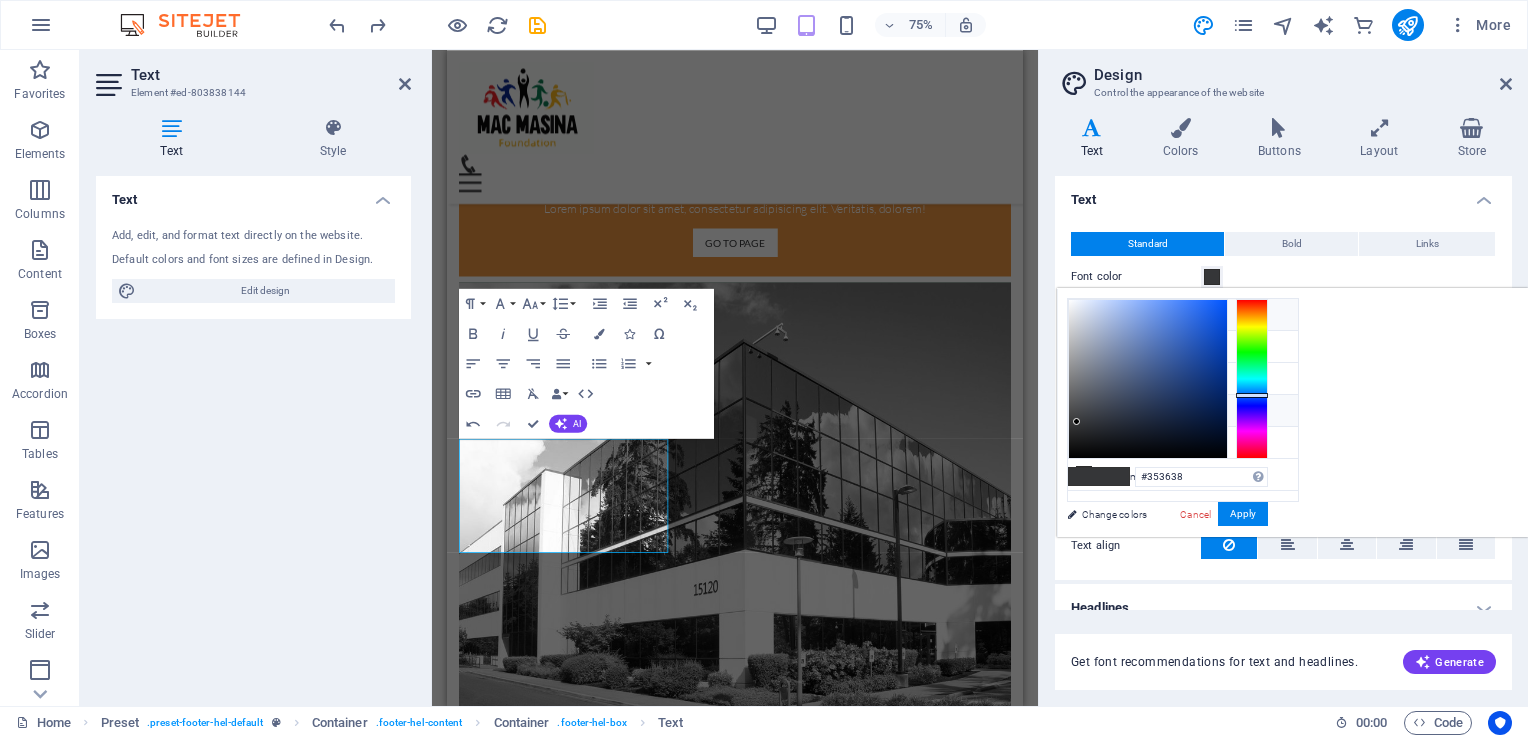 click on "Background color
#ffffff" at bounding box center [1183, 315] 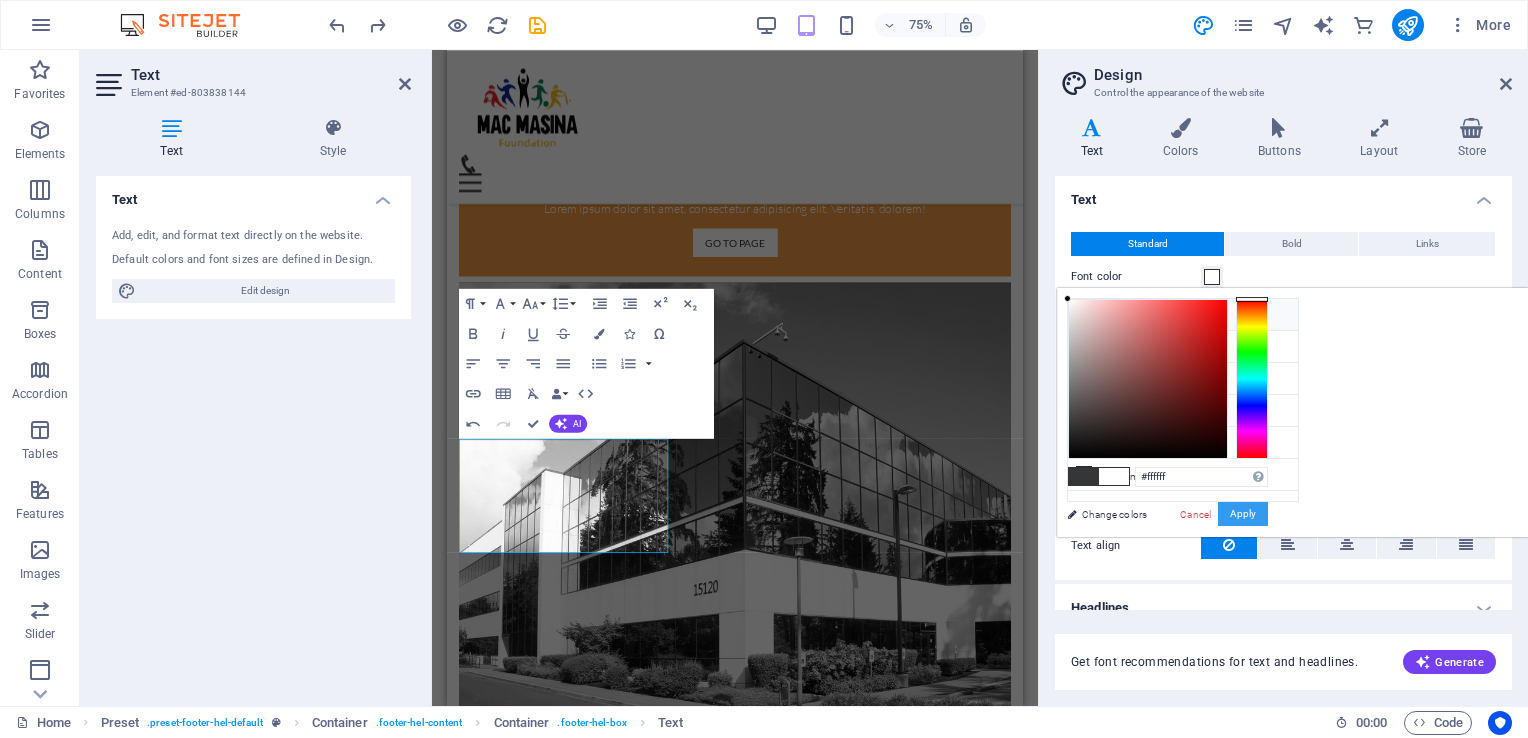 click on "Apply" at bounding box center (1243, 514) 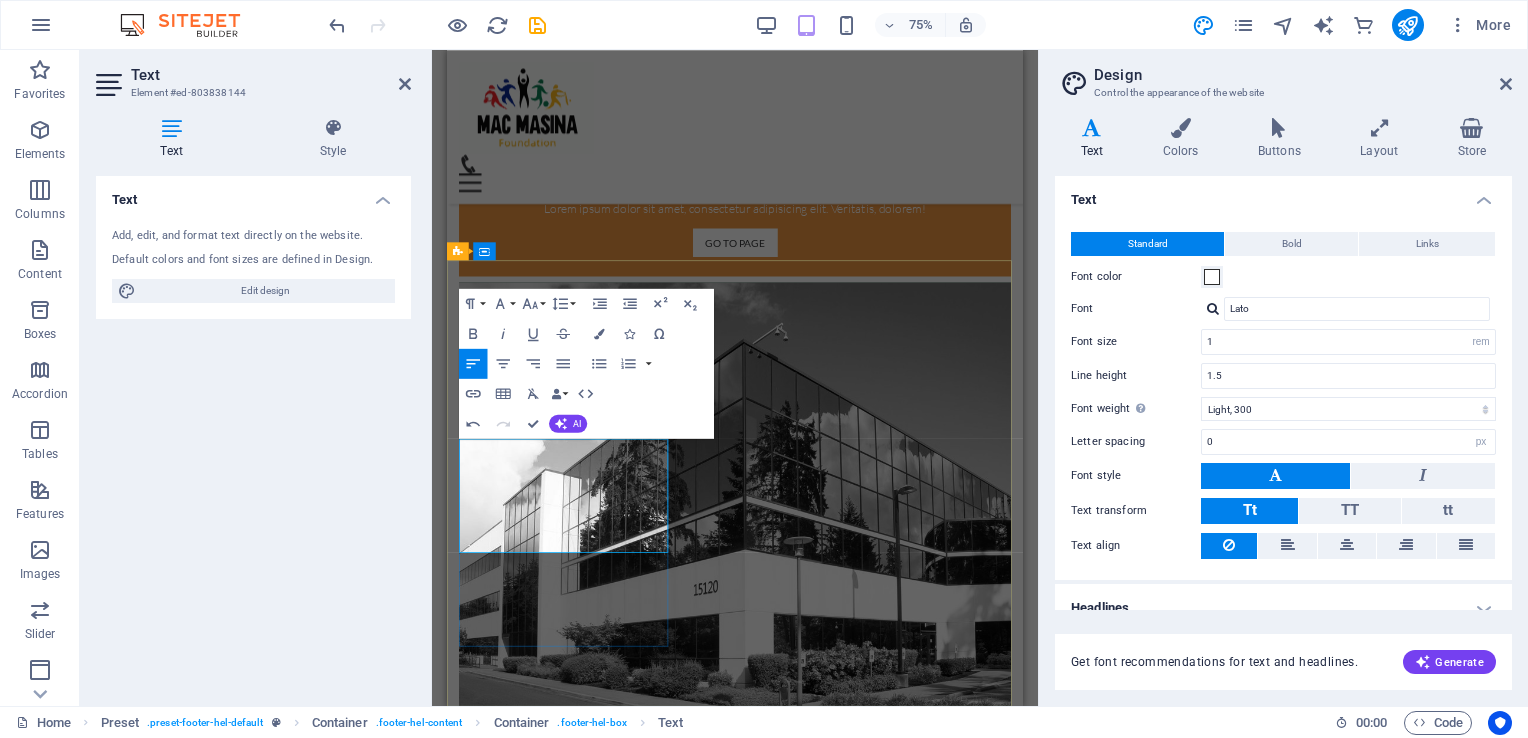 click on "[DOMAIN]   [EMAIL] Legal Notice  |  Privacy" at bounding box center [831, 3756] 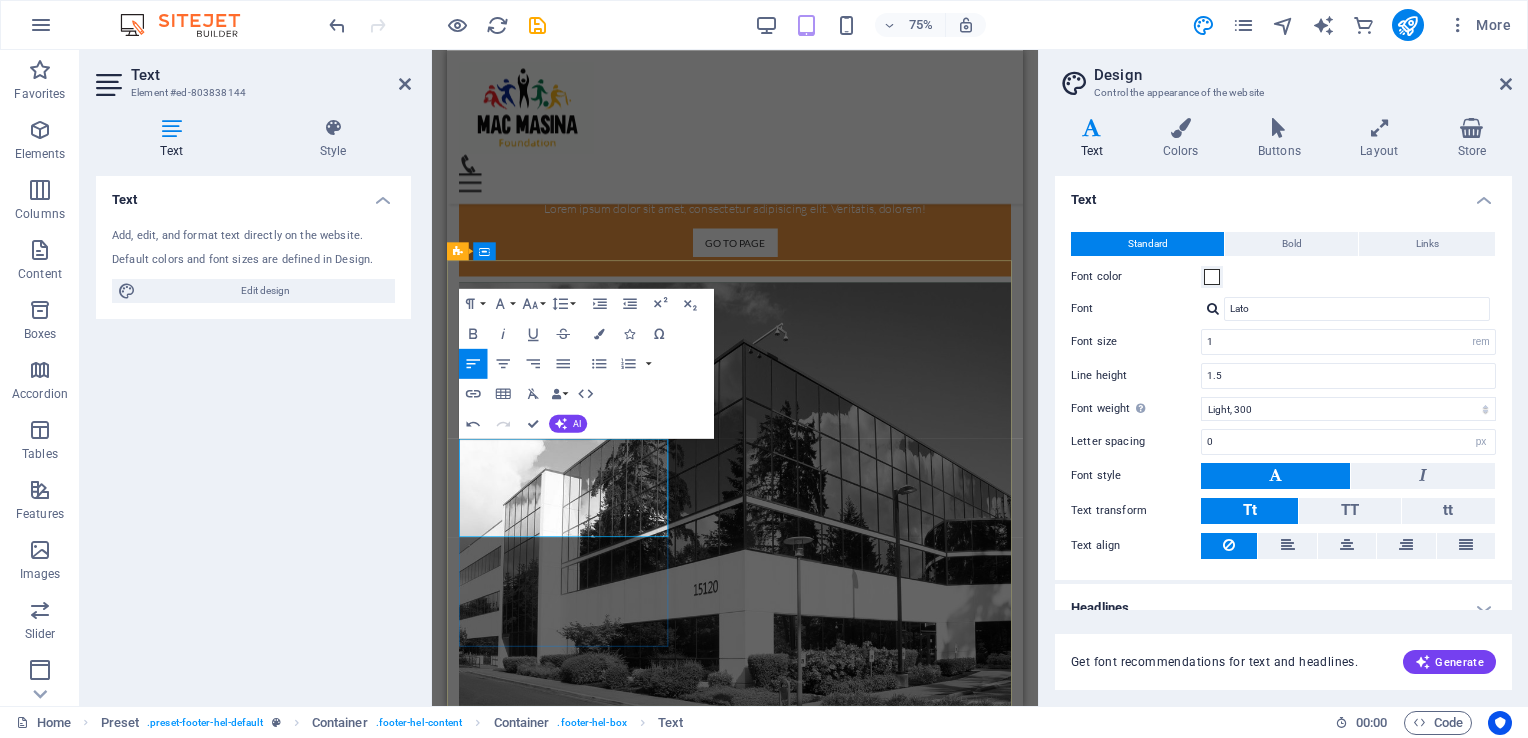 click on "[DOMAIN]   h [EMAIL] Legal Notice  |  Privacy" at bounding box center (831, 3740) 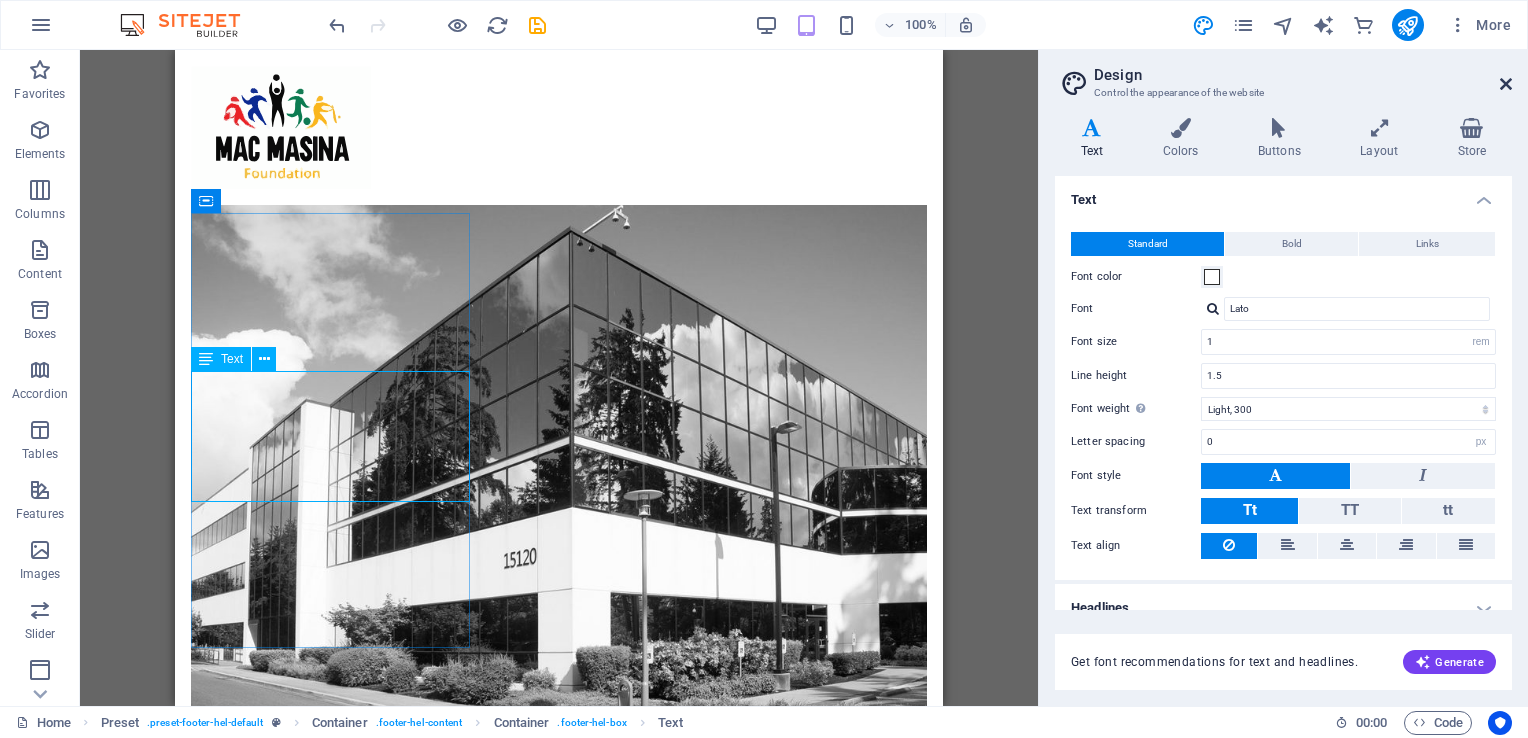 click at bounding box center [1506, 84] 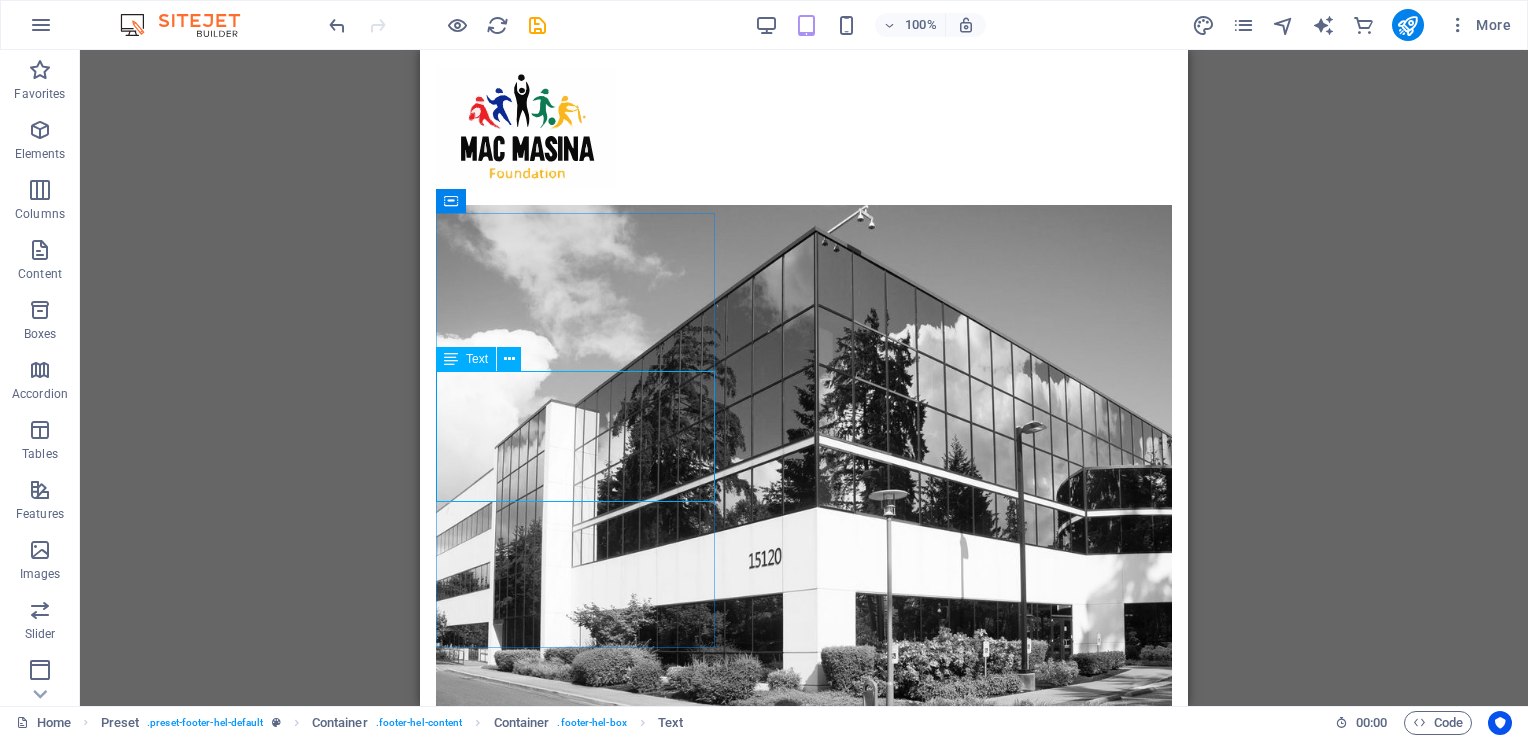 click on "H1   Banner   Banner   Container   Container   Menu Bar   HTML   Container   Preset   Container   Banner   Menu   Image   Text   Spacer   Container   Banner   Image   Icon   Button   Icon   Container   Text   Container   Preset   Container   Preset   Container   Text   Button   HTML   Preset   Container   Preset   Form   Captcha   Checkbox   Form button   Text   Container   Input   Input   Textarea   Input   Email   H3   H2   Container   Preset   Container   Container   H3   Callout   Container   H4   HTML   Spacer   Spacer   Preset   H3   Text   Placeholder   Spacer   Placeholder   Preset   Container   HTML   Container   Spacer   HTML   Spacer   Text   H2   Text   Spacer   Text   Container   Icon   Container   Image   Container   Container   Image   Container   H3   Text   Container   Image   Container   Text   Text   Spacer   Button   H3   H3   Image" at bounding box center (804, 378) 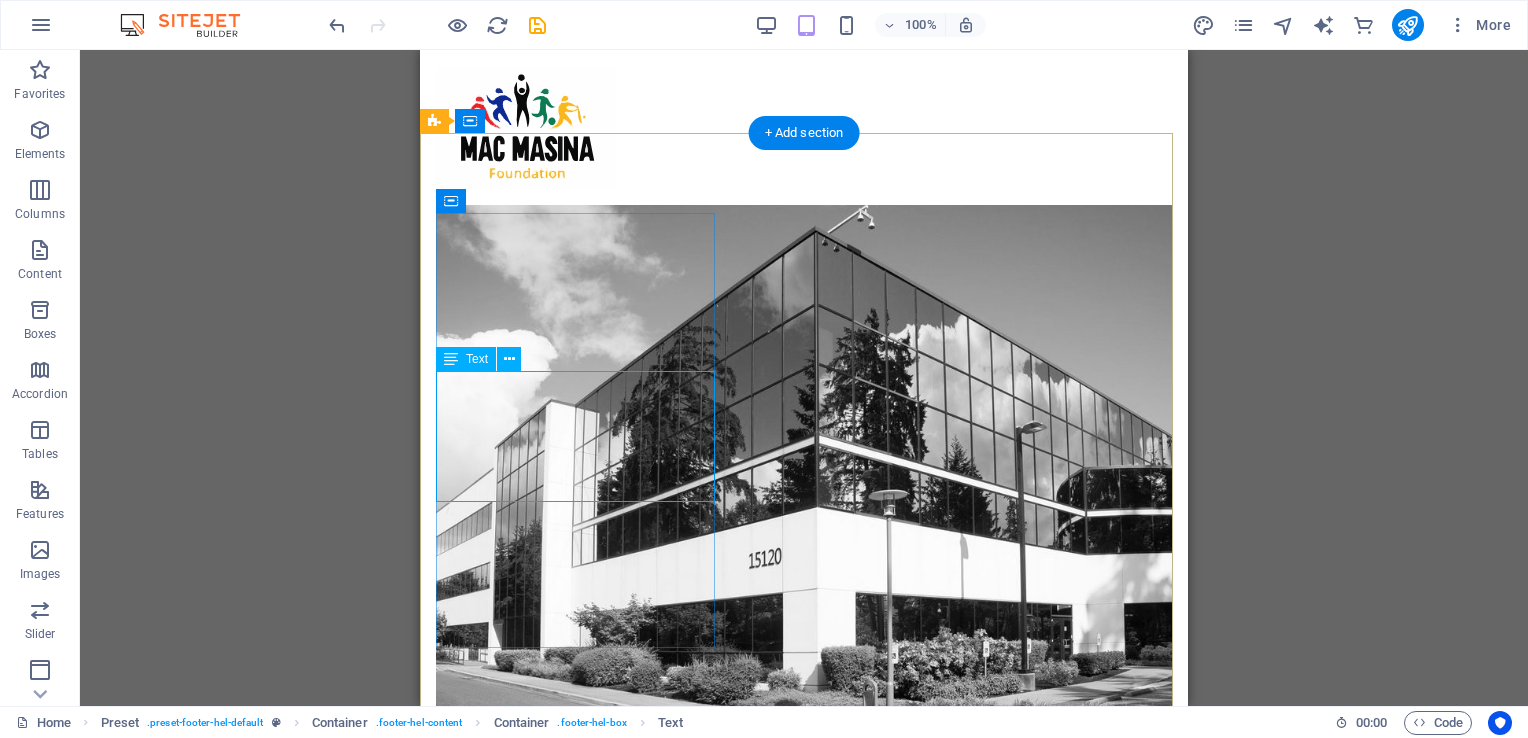 click on "[DOMAIN]   h [EMAIL] Legal Notice  |  Privacy" at bounding box center (804, 3467) 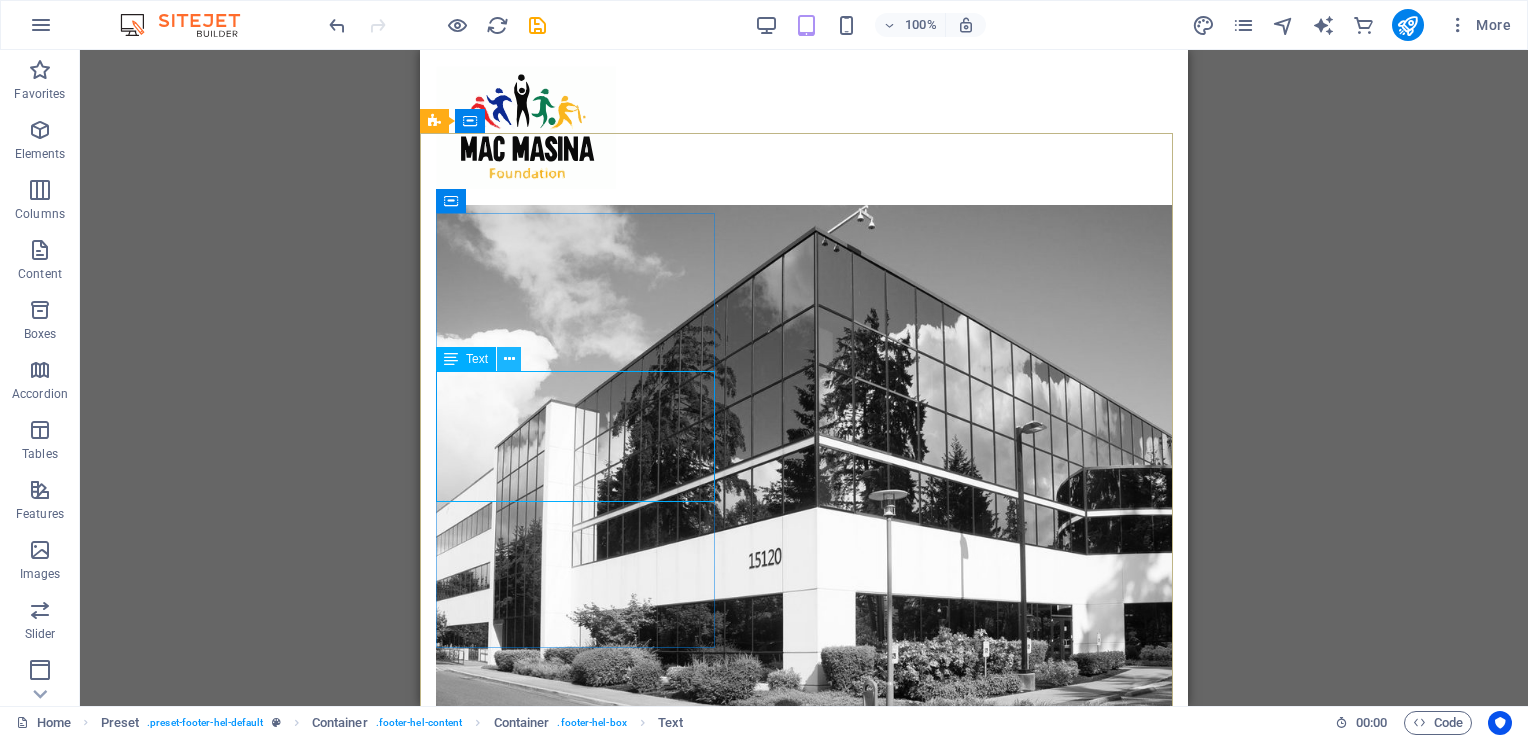click at bounding box center (509, 359) 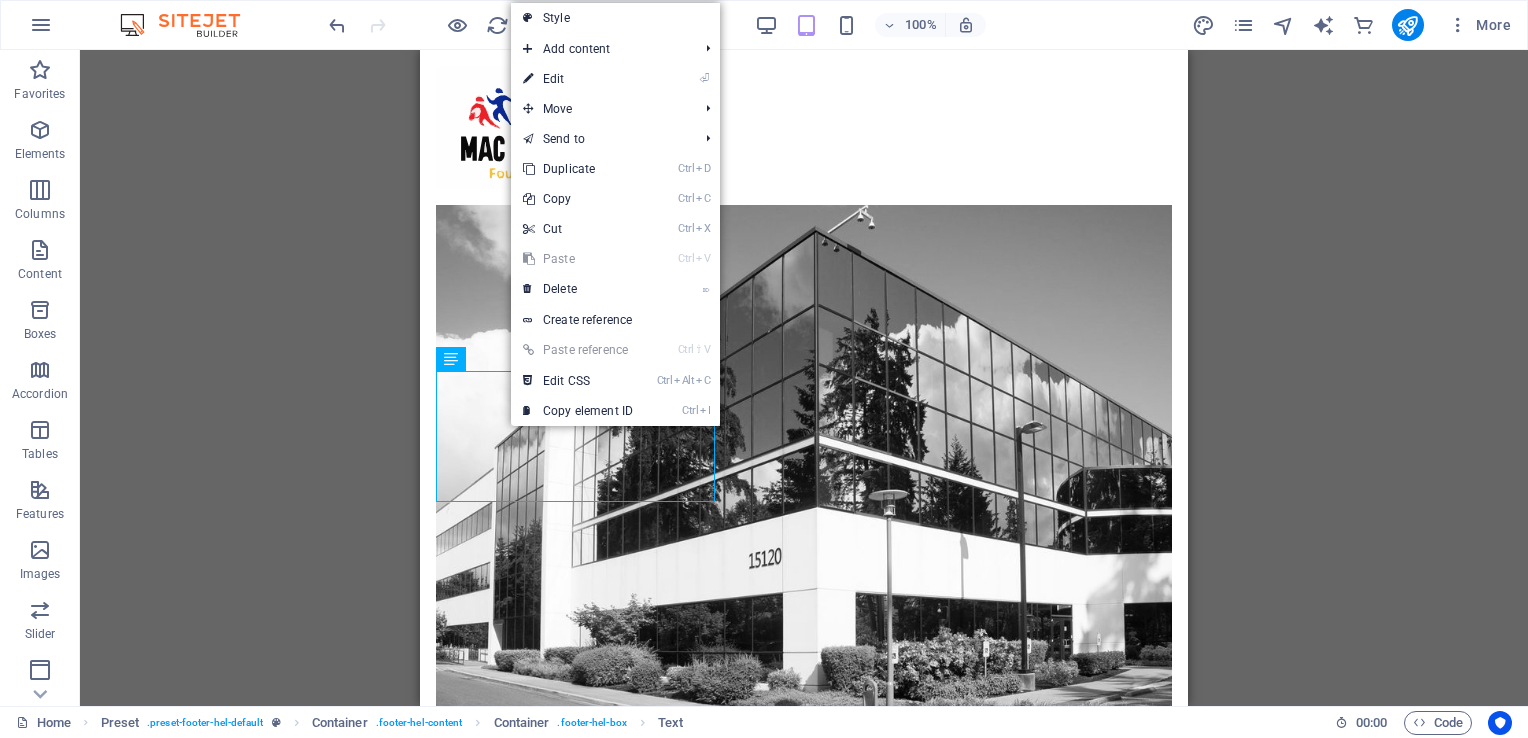click on "H1   Banner   Banner   Container   Container   Menu Bar   HTML   Container   Preset   Container   Banner   Menu   Image   Text   Spacer   Container   Banner   Image   Icon   Button   Icon   Container   Text   Container   Preset   Container   Preset   Container   Text   Button   HTML   Preset   Container   Preset   Form   Captcha   Checkbox   Form button   Text   Container   Input   Input   Textarea   Input   Email   H3   Container   H2   Container   Preset   Container   Container   H3   Callout   Container   H4   HTML   Spacer   Spacer   Preset   H3   Text   Placeholder   Spacer   Placeholder   Preset   Container   HTML   Container   Spacer   HTML   Spacer   Text   H2   Text   Spacer   Text   Container   Icon   Container   Image   Container   Container   Image   Container   H3   Text   Container   Image   Container   Text   Text   Spacer   Button   H3   H3   Image" at bounding box center [804, 378] 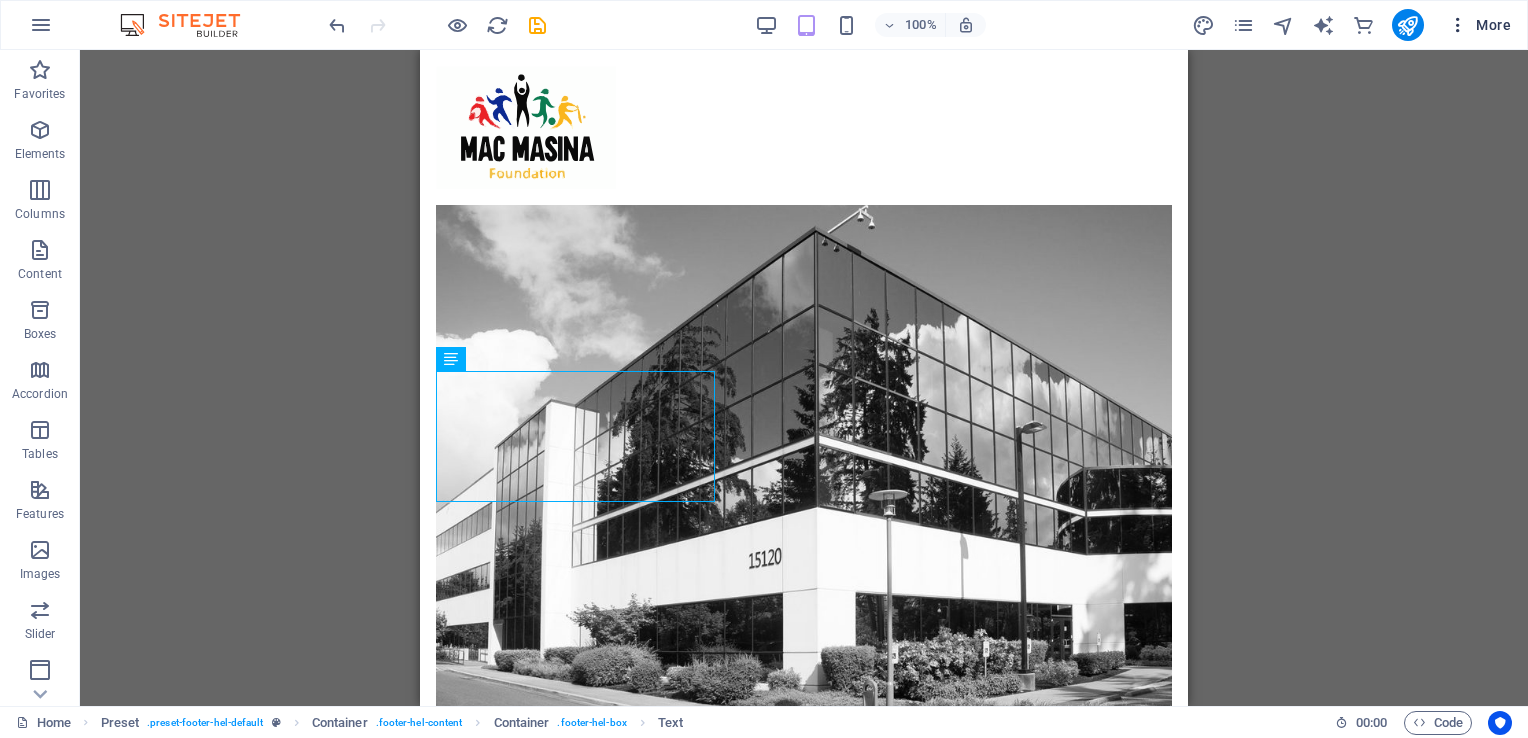 click at bounding box center (1458, 25) 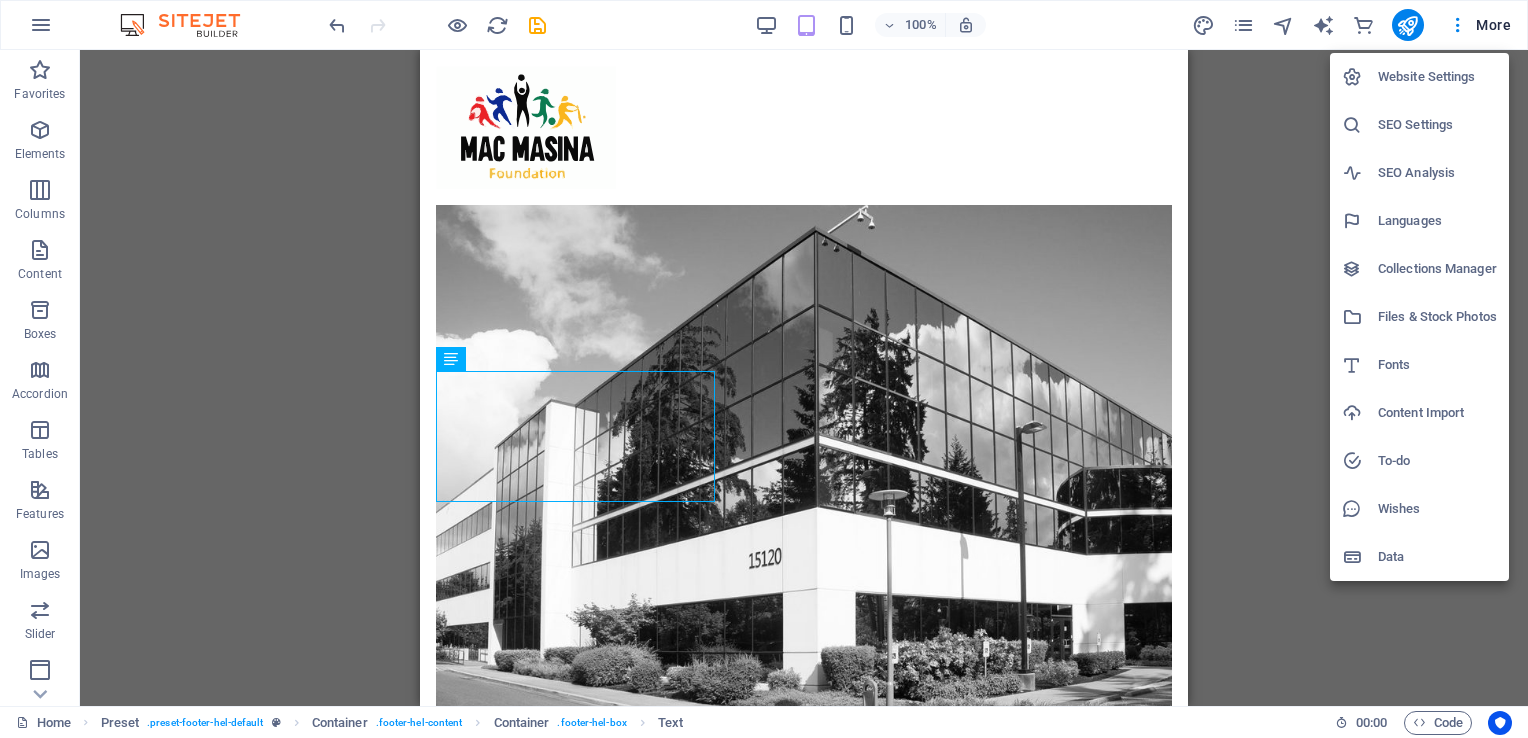 click on "SEO Settings" at bounding box center (1437, 125) 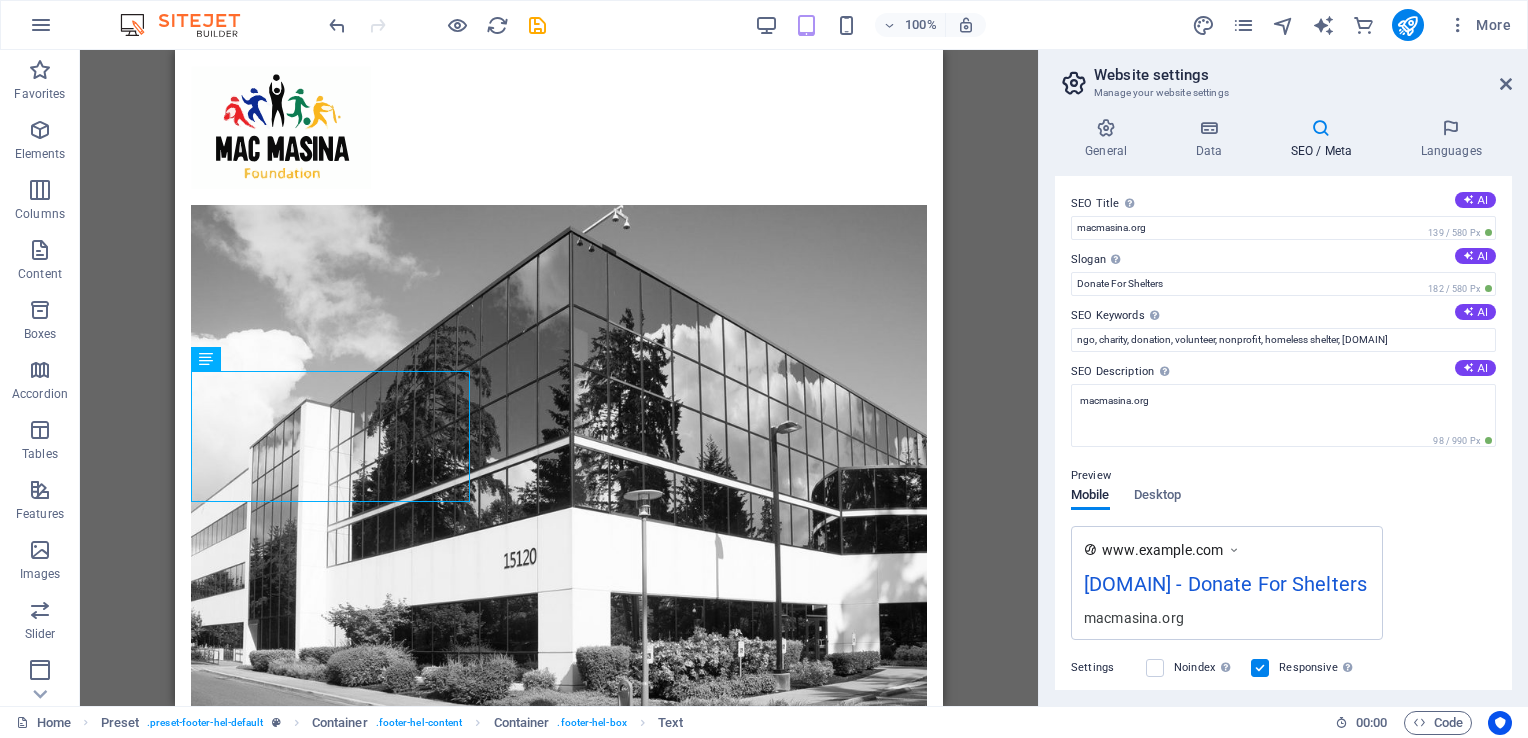drag, startPoint x: 1505, startPoint y: 478, endPoint x: 1503, endPoint y: 534, distance: 56.0357 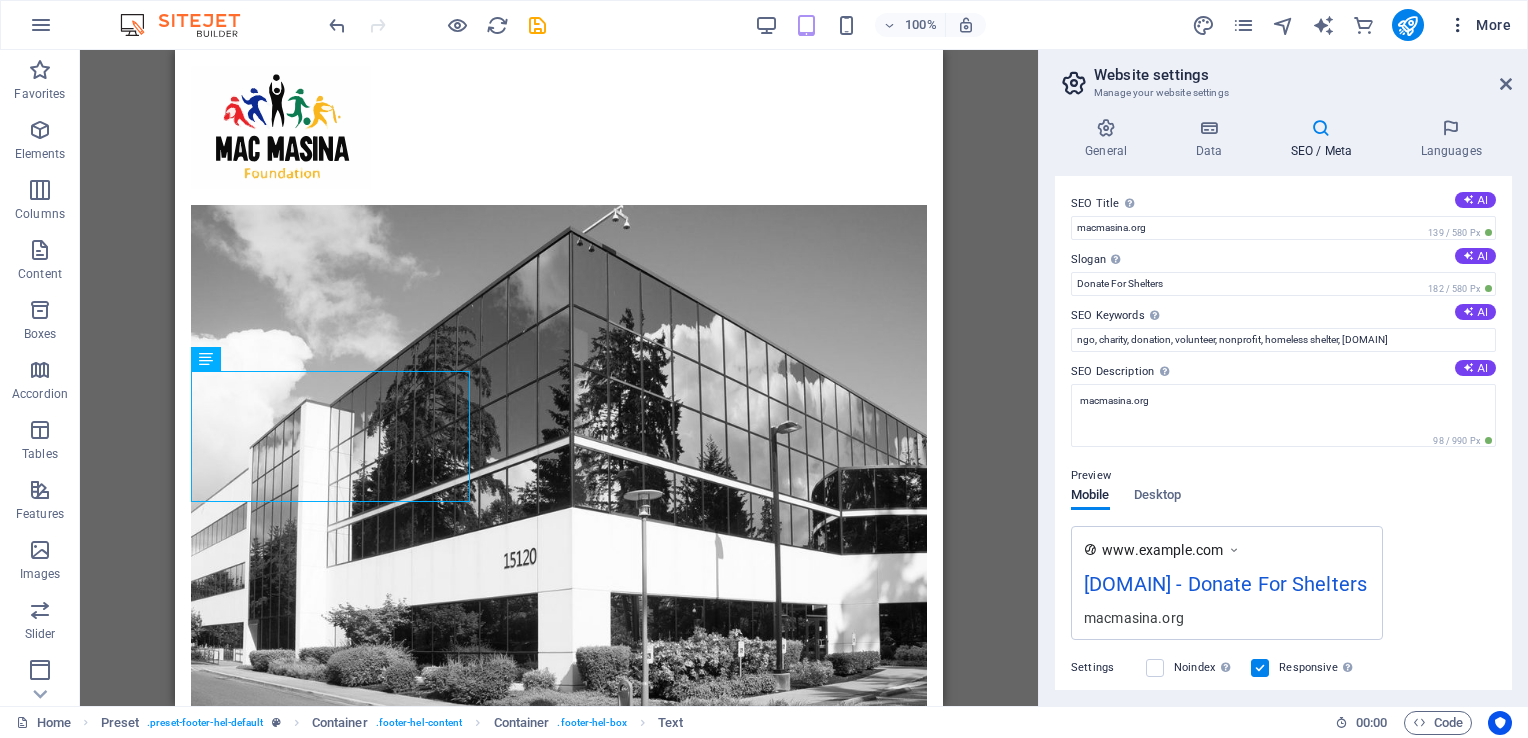click on "More" at bounding box center (1479, 25) 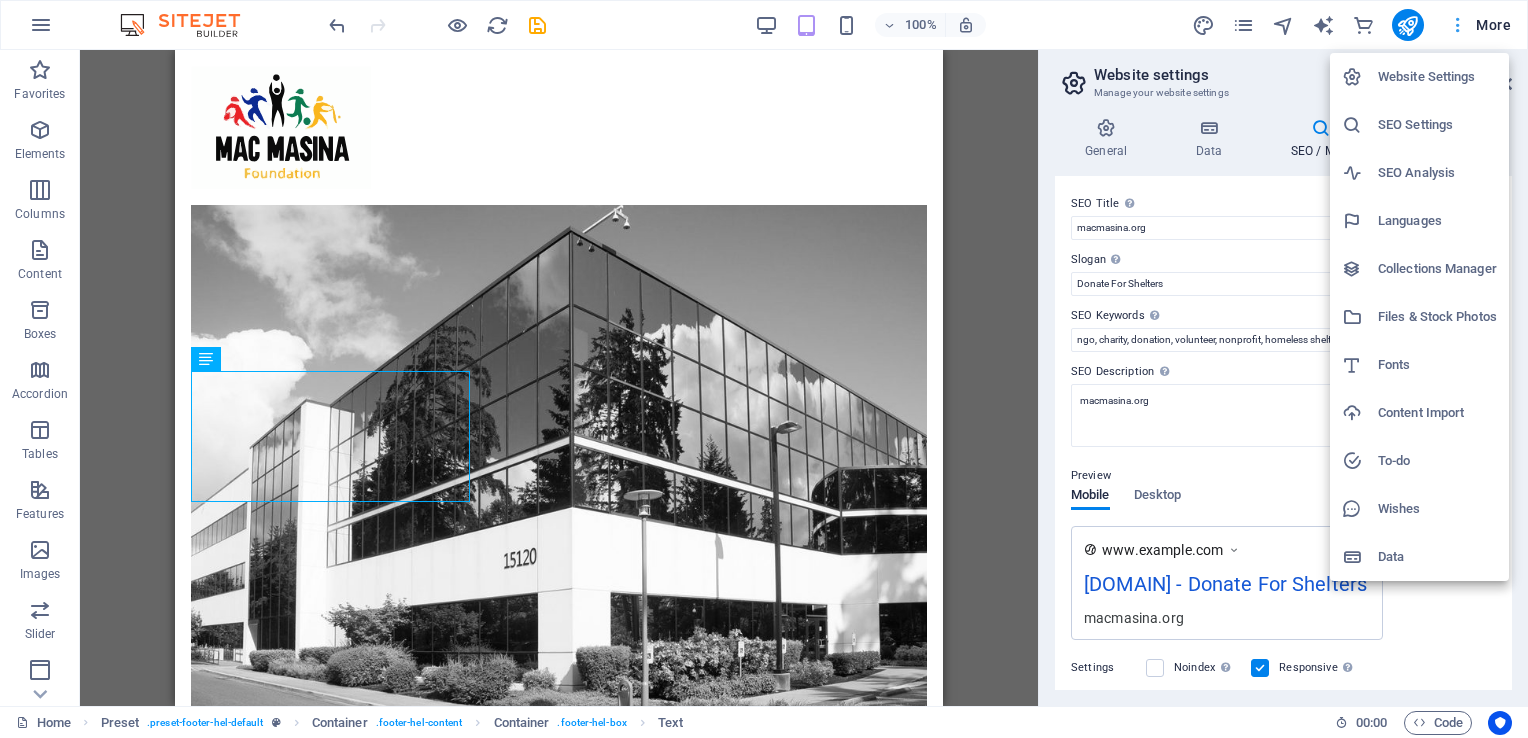 click at bounding box center [764, 369] 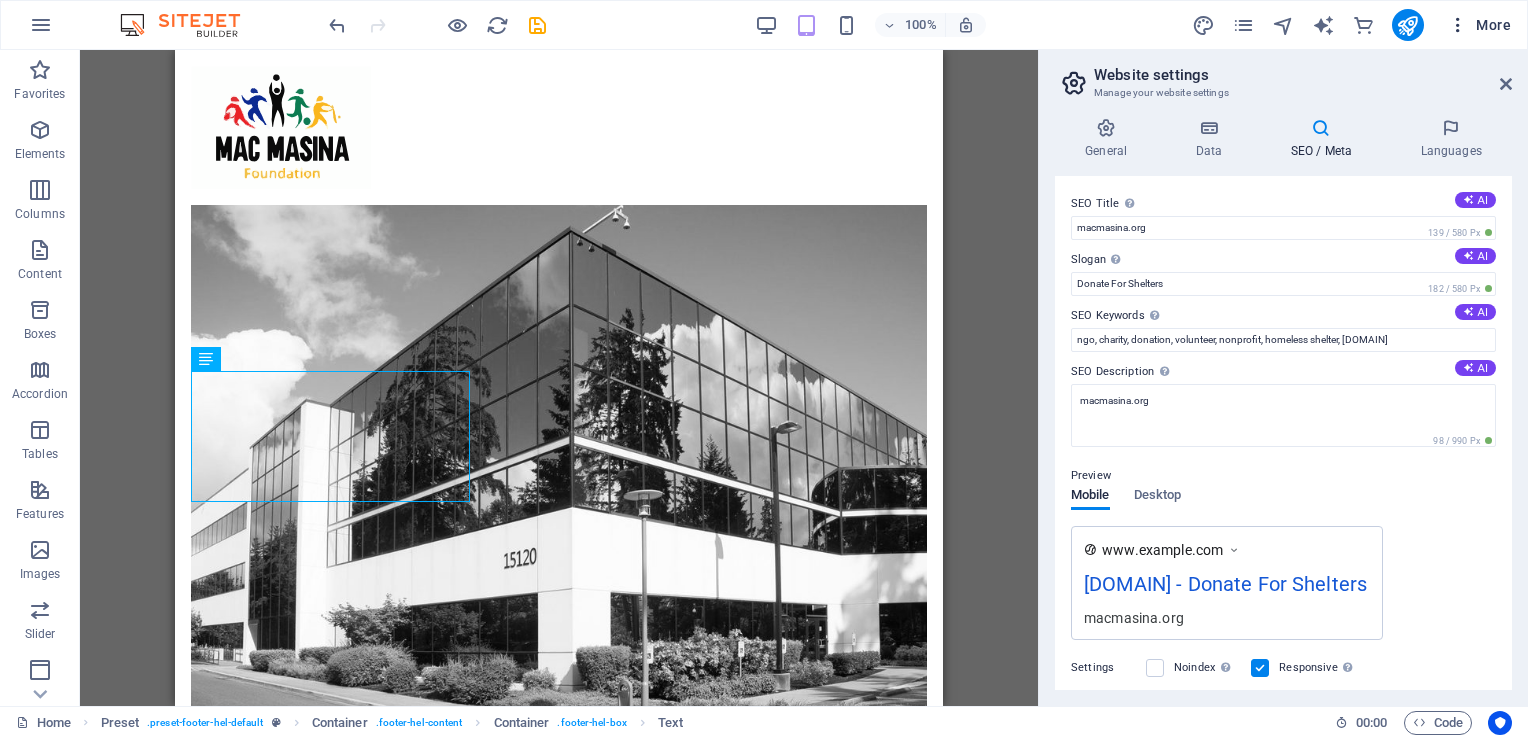 click at bounding box center [1458, 25] 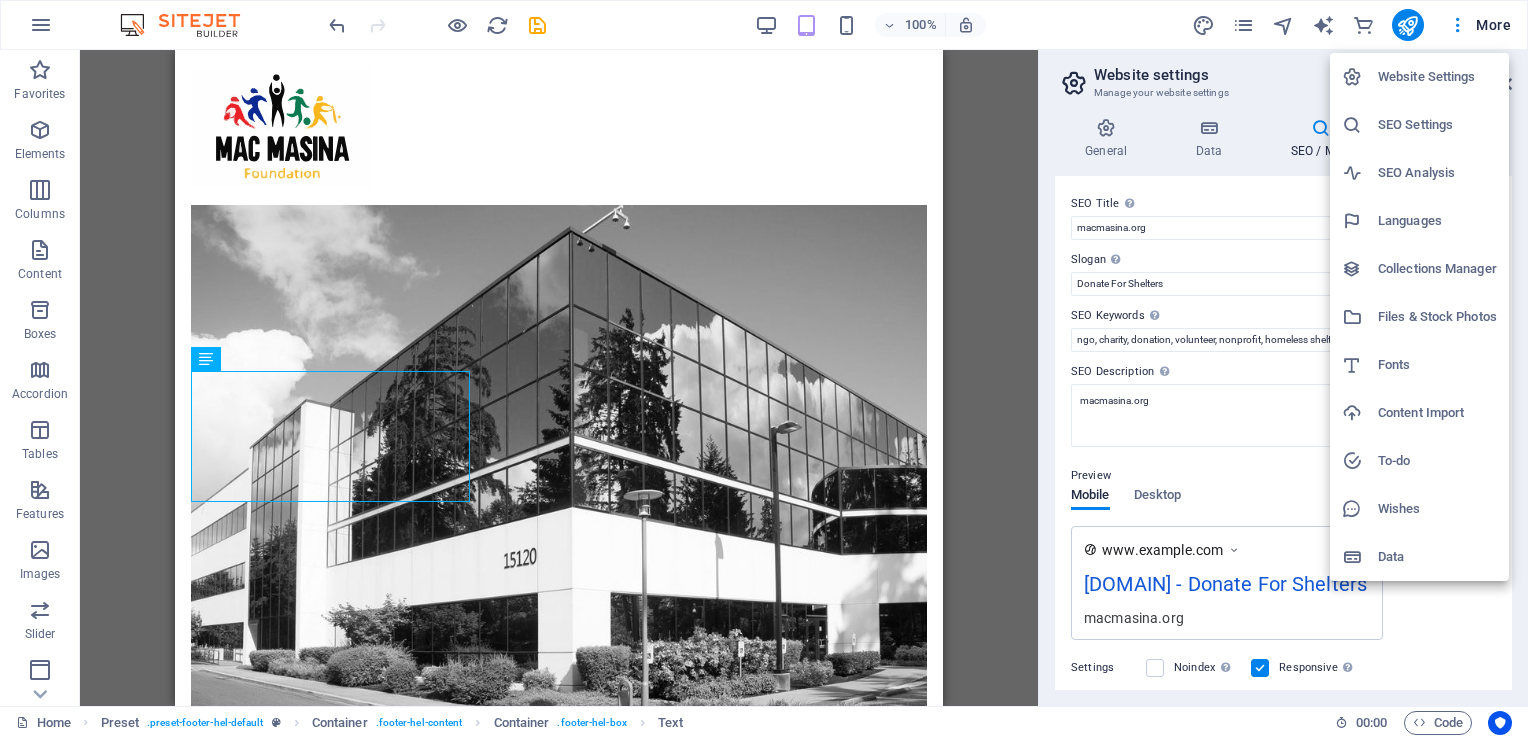 drag, startPoint x: 1460, startPoint y: 24, endPoint x: 1221, endPoint y: 38, distance: 239.40968 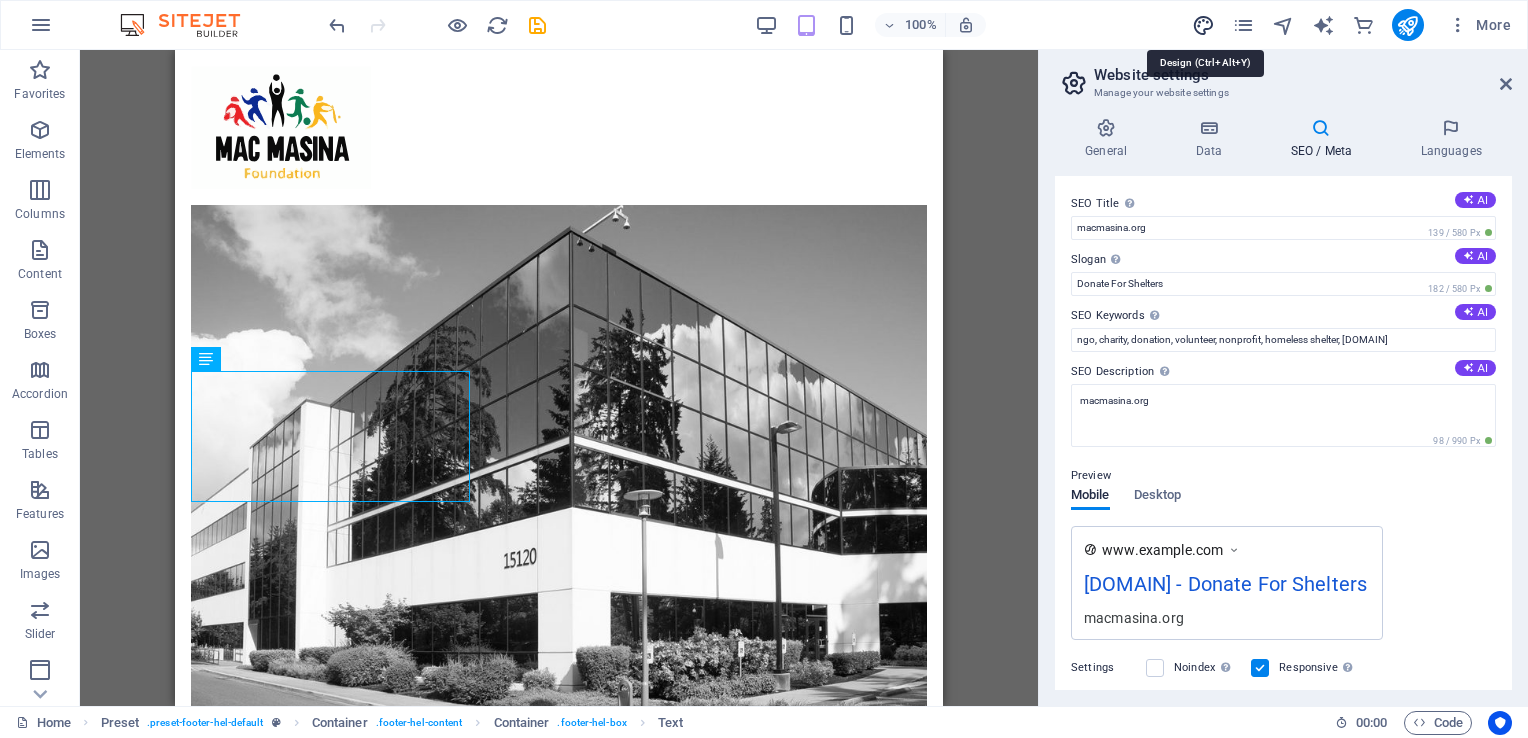 click at bounding box center [1203, 25] 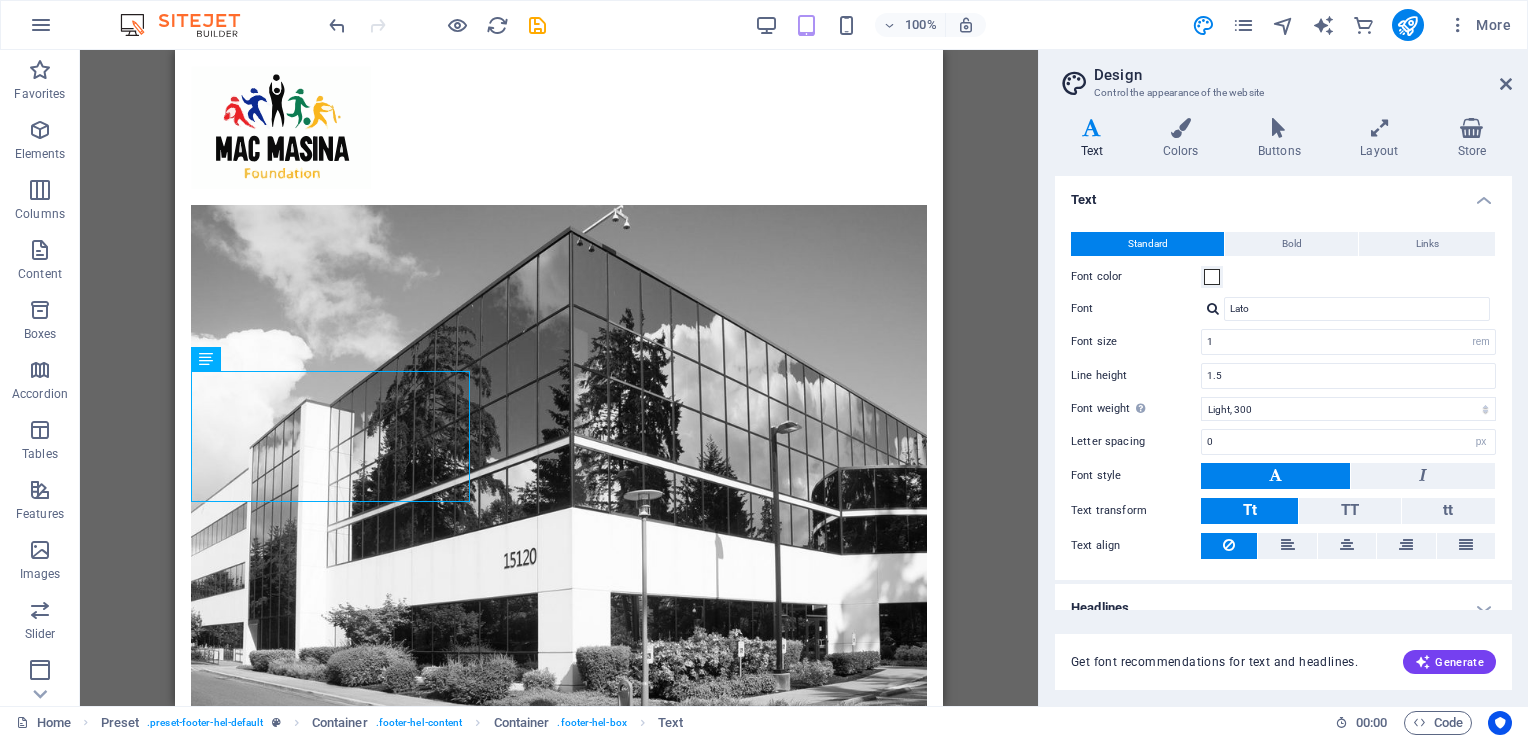 click at bounding box center (1506, 84) 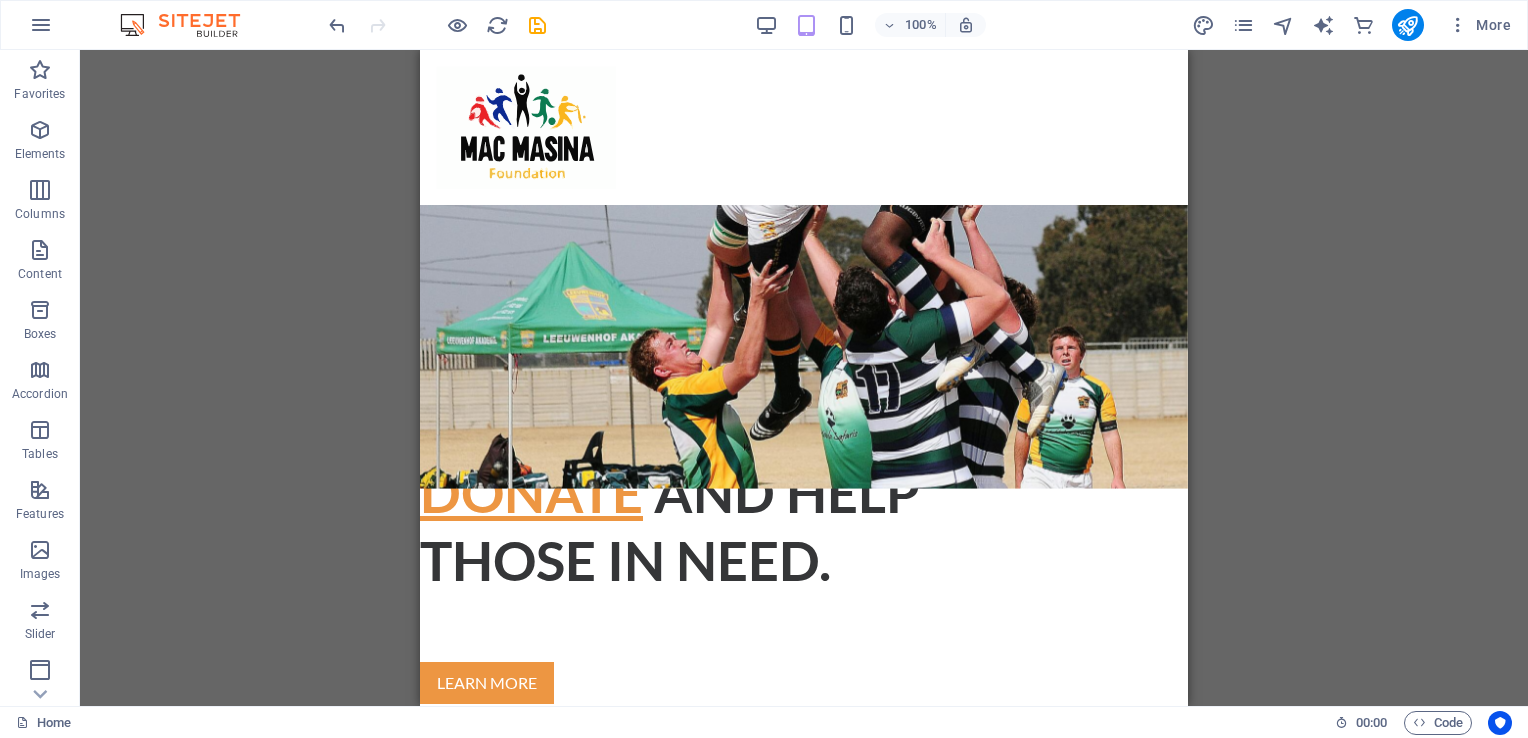 scroll, scrollTop: 0, scrollLeft: 0, axis: both 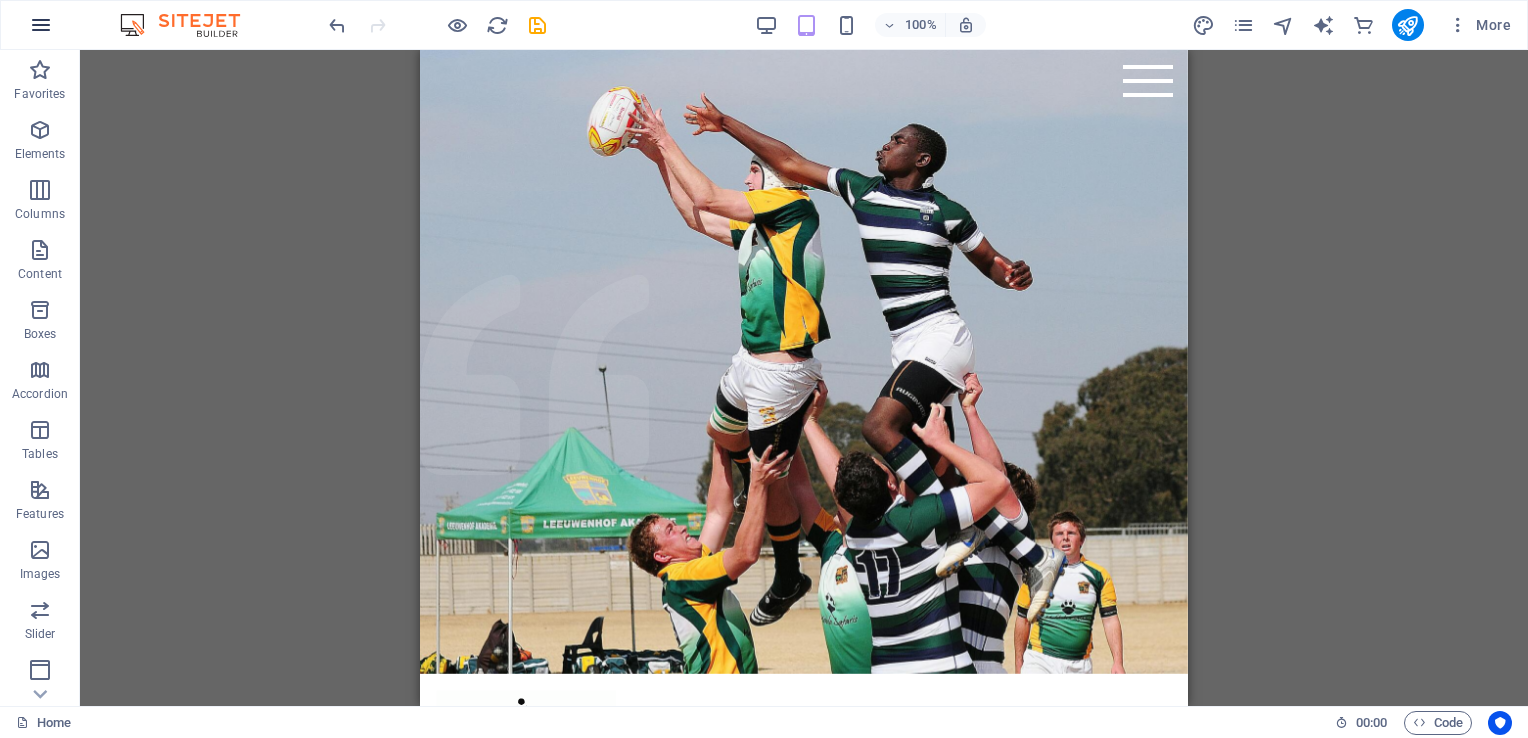 click at bounding box center [41, 25] 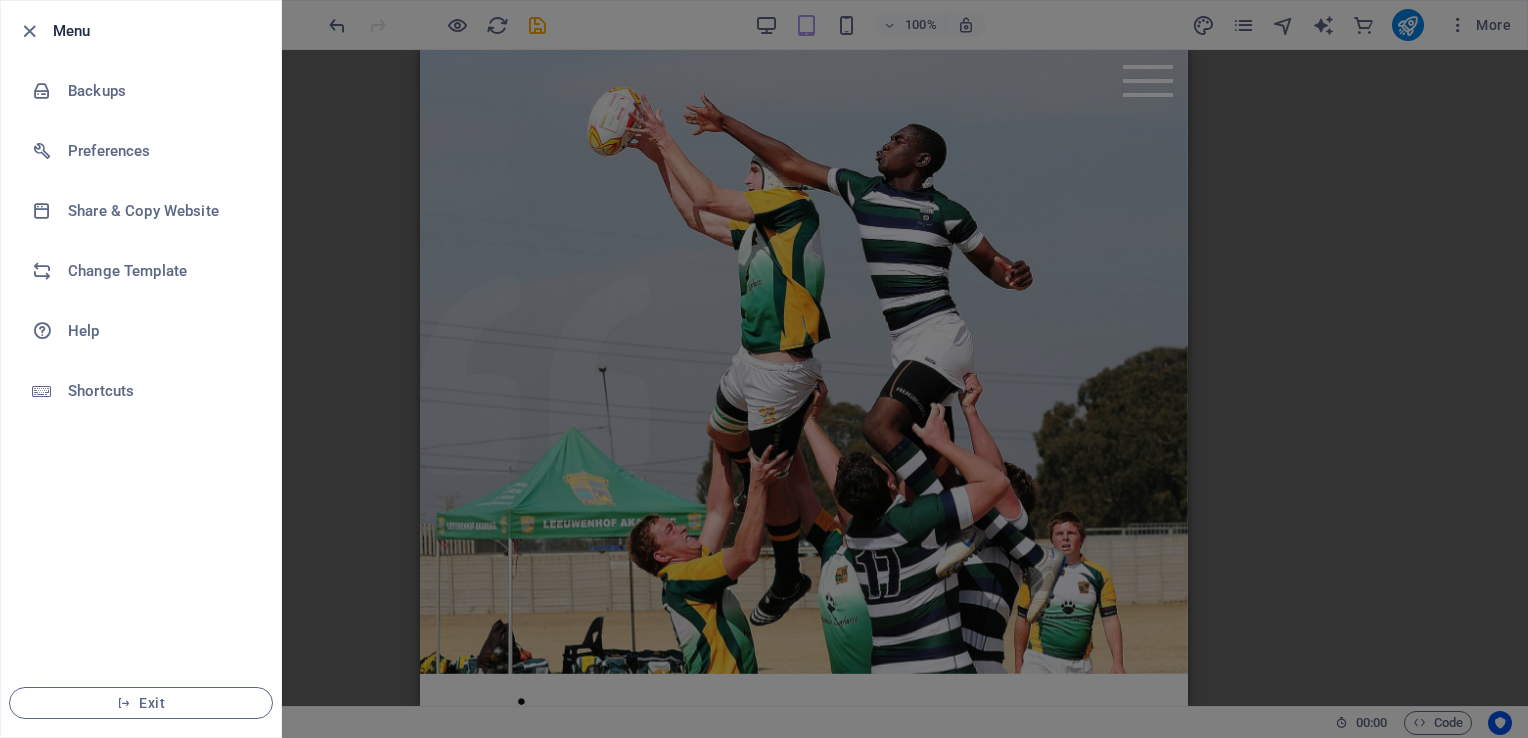 click at bounding box center [764, 369] 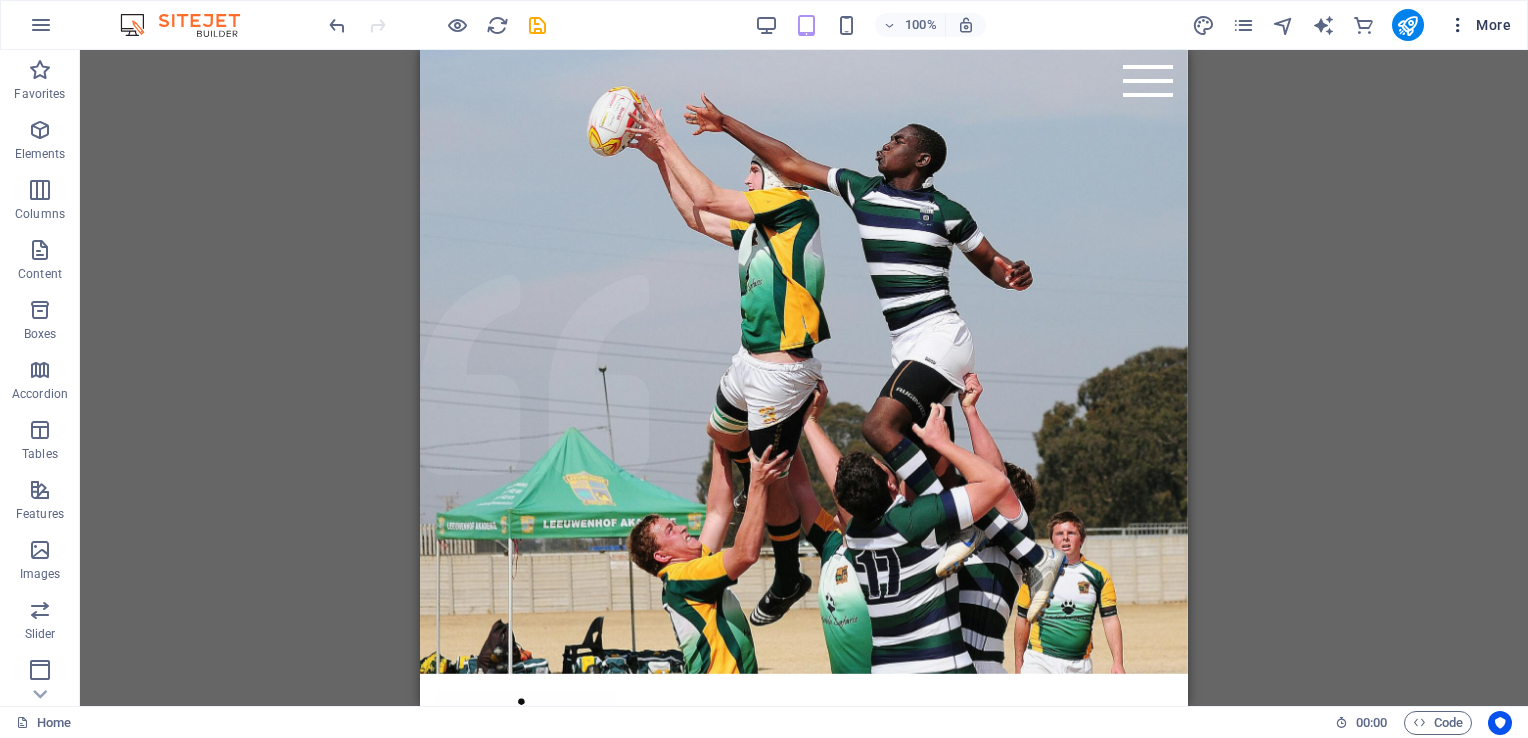 click at bounding box center (1458, 25) 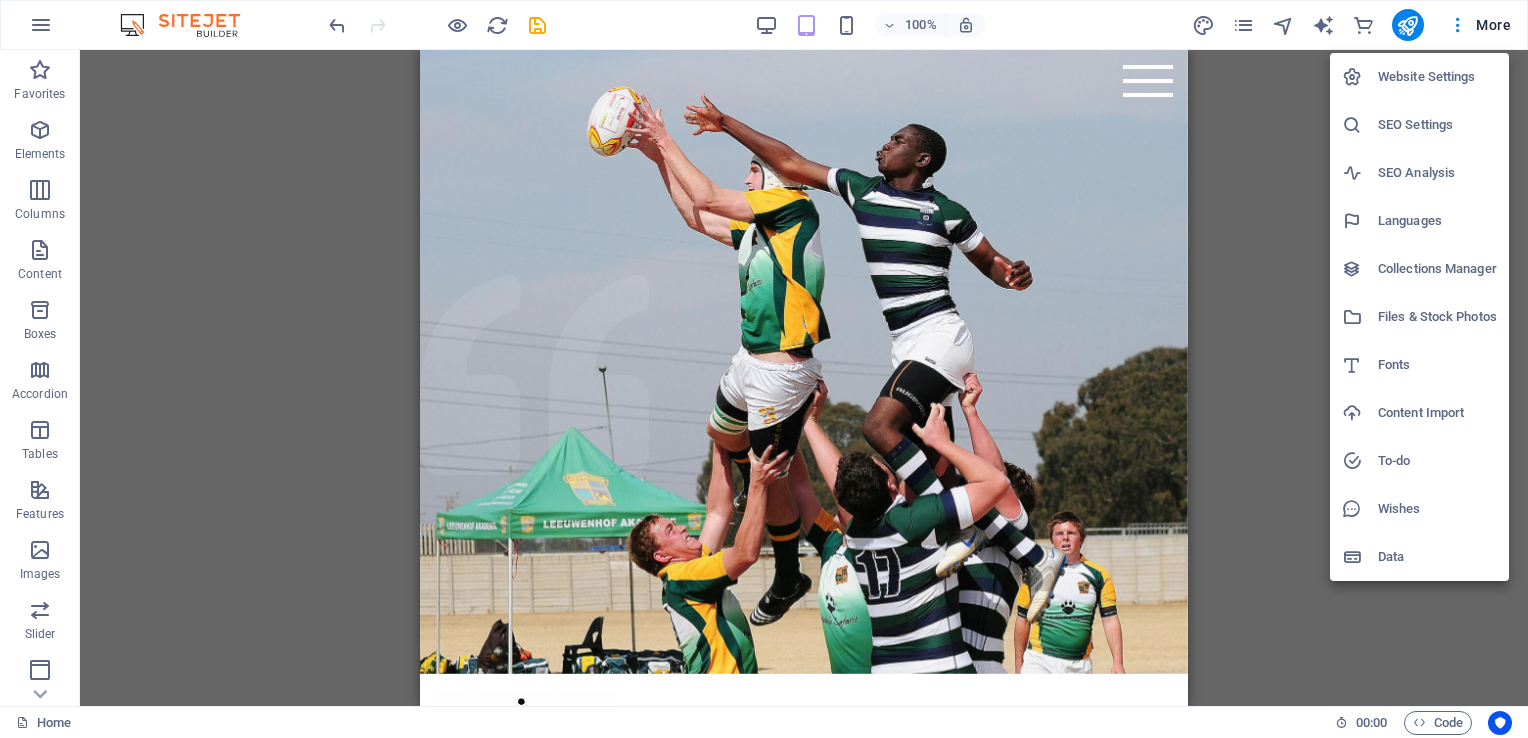 click at bounding box center [764, 369] 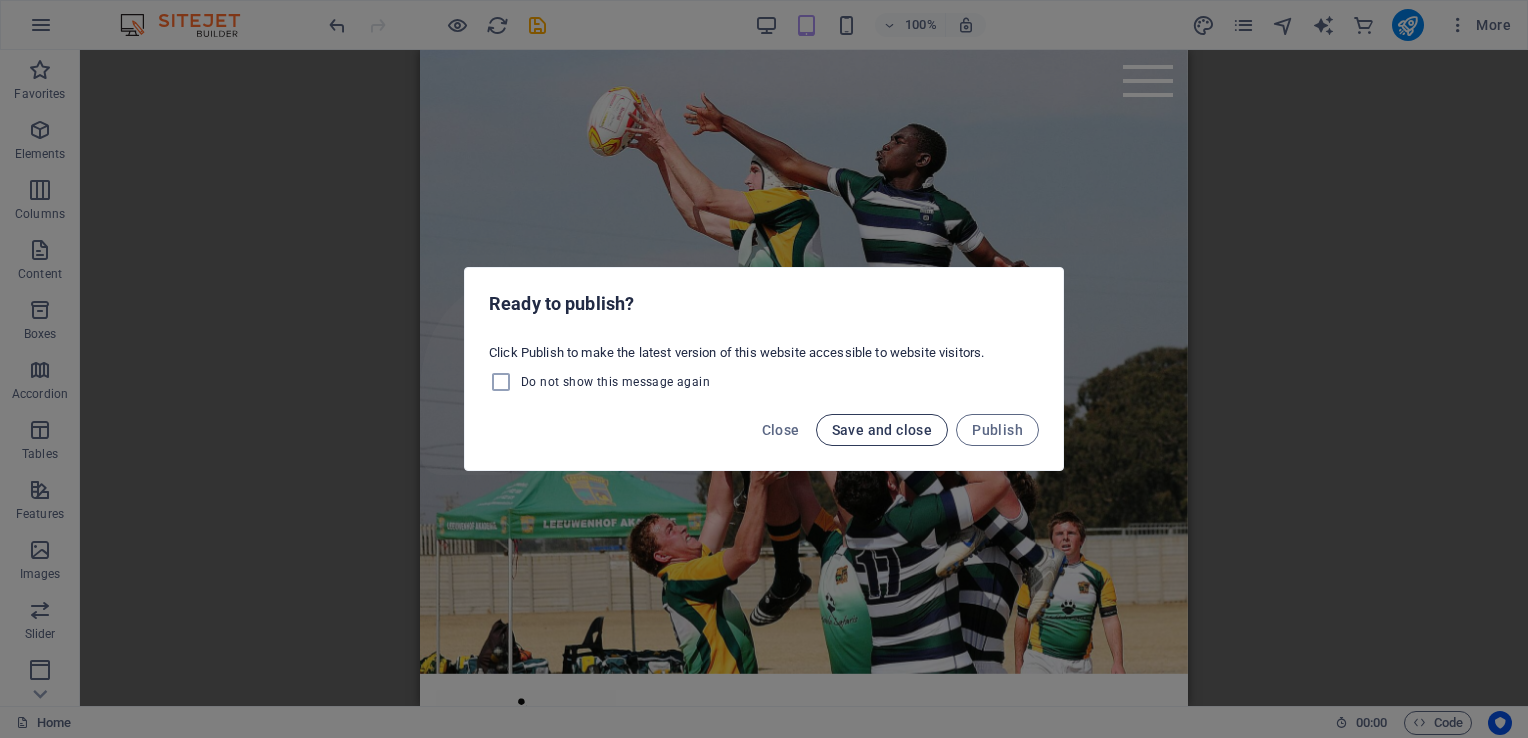 click on "Save and close" at bounding box center (882, 430) 